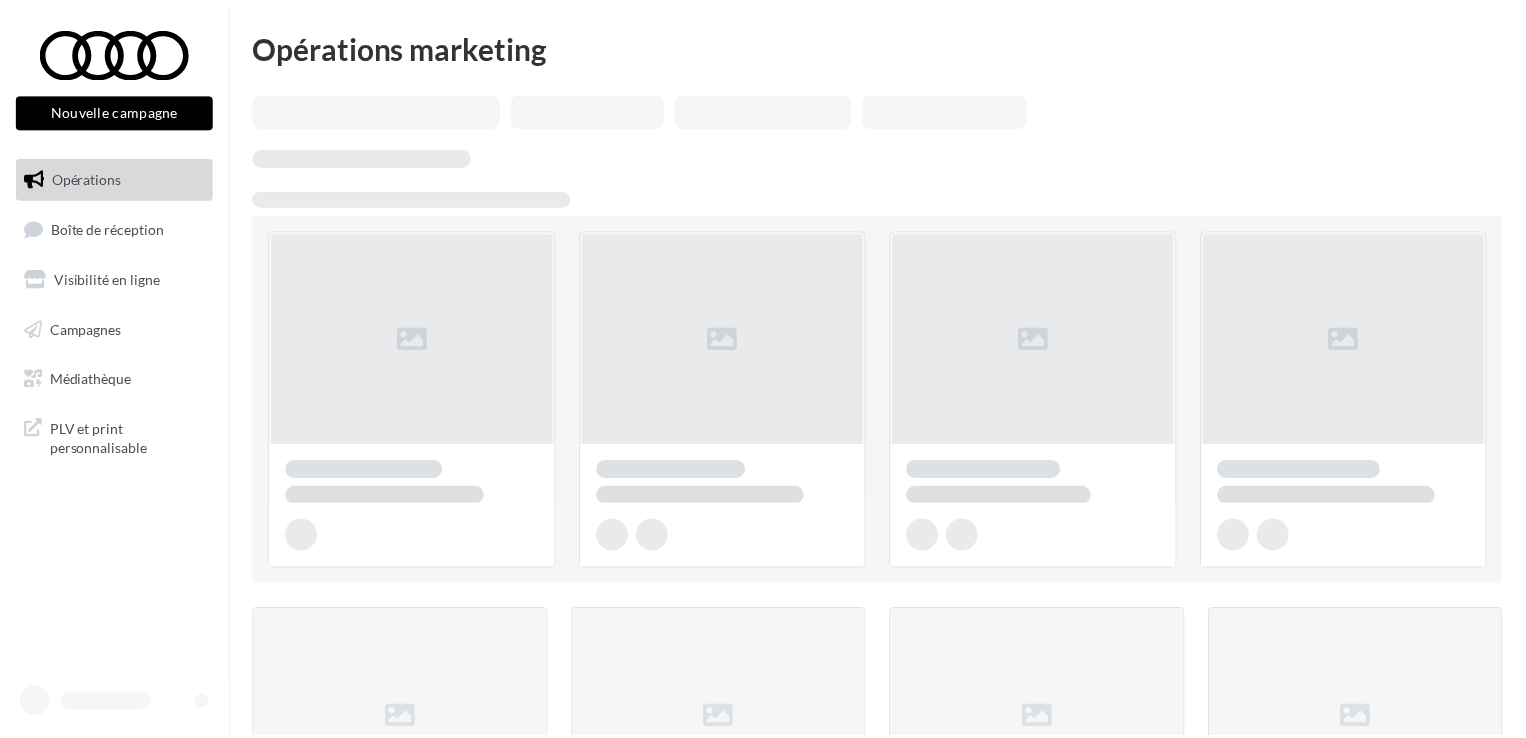 scroll, scrollTop: 0, scrollLeft: 0, axis: both 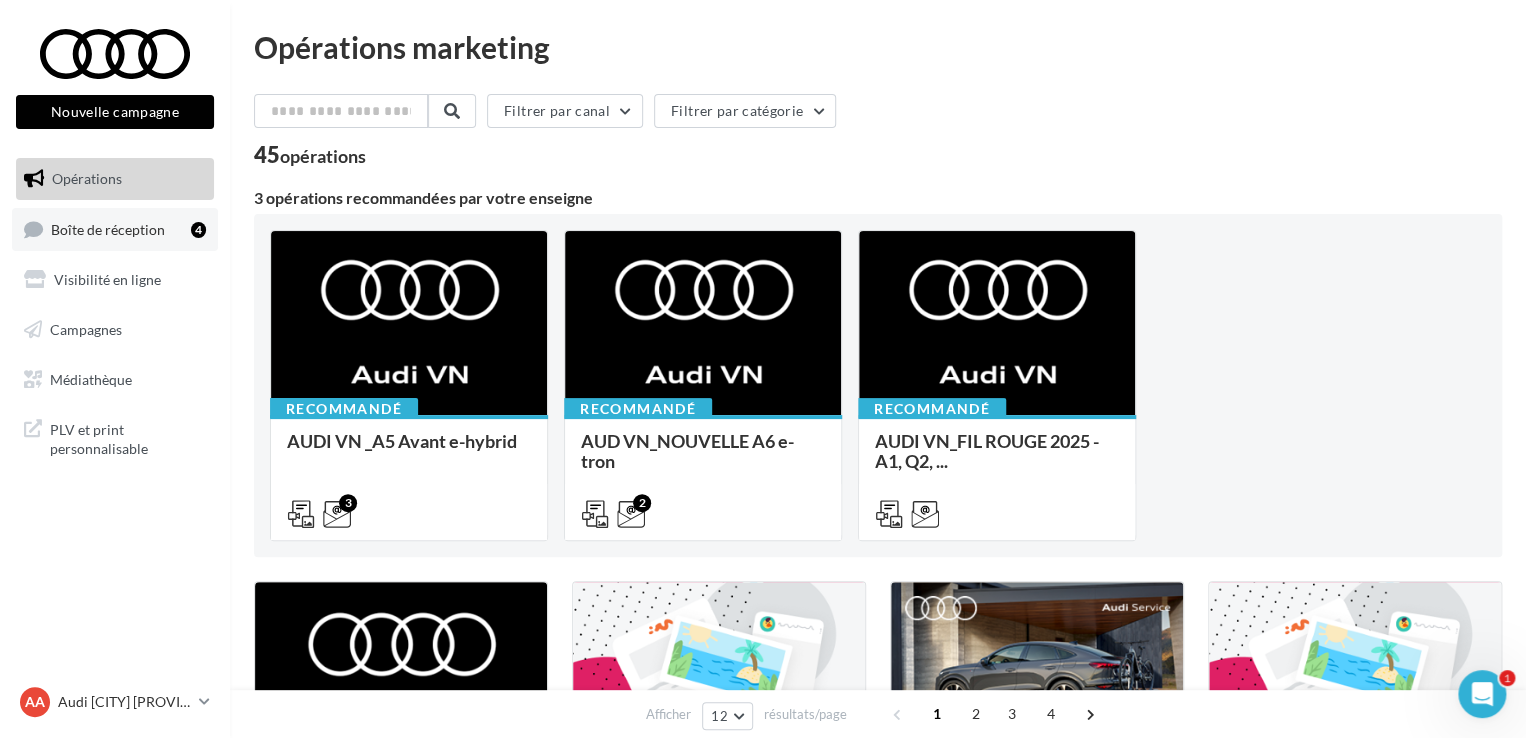 click on "4" at bounding box center [198, 229] 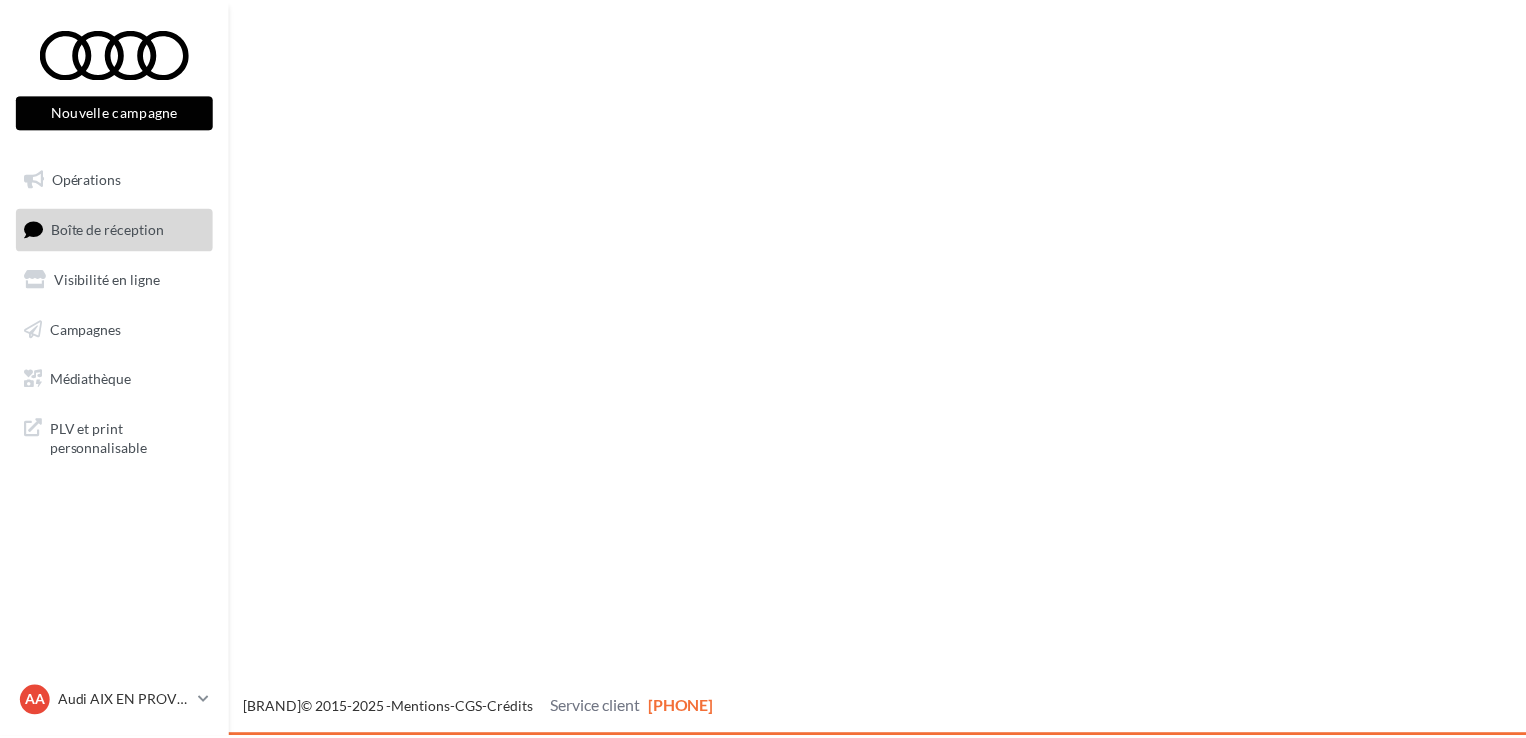 scroll, scrollTop: 0, scrollLeft: 0, axis: both 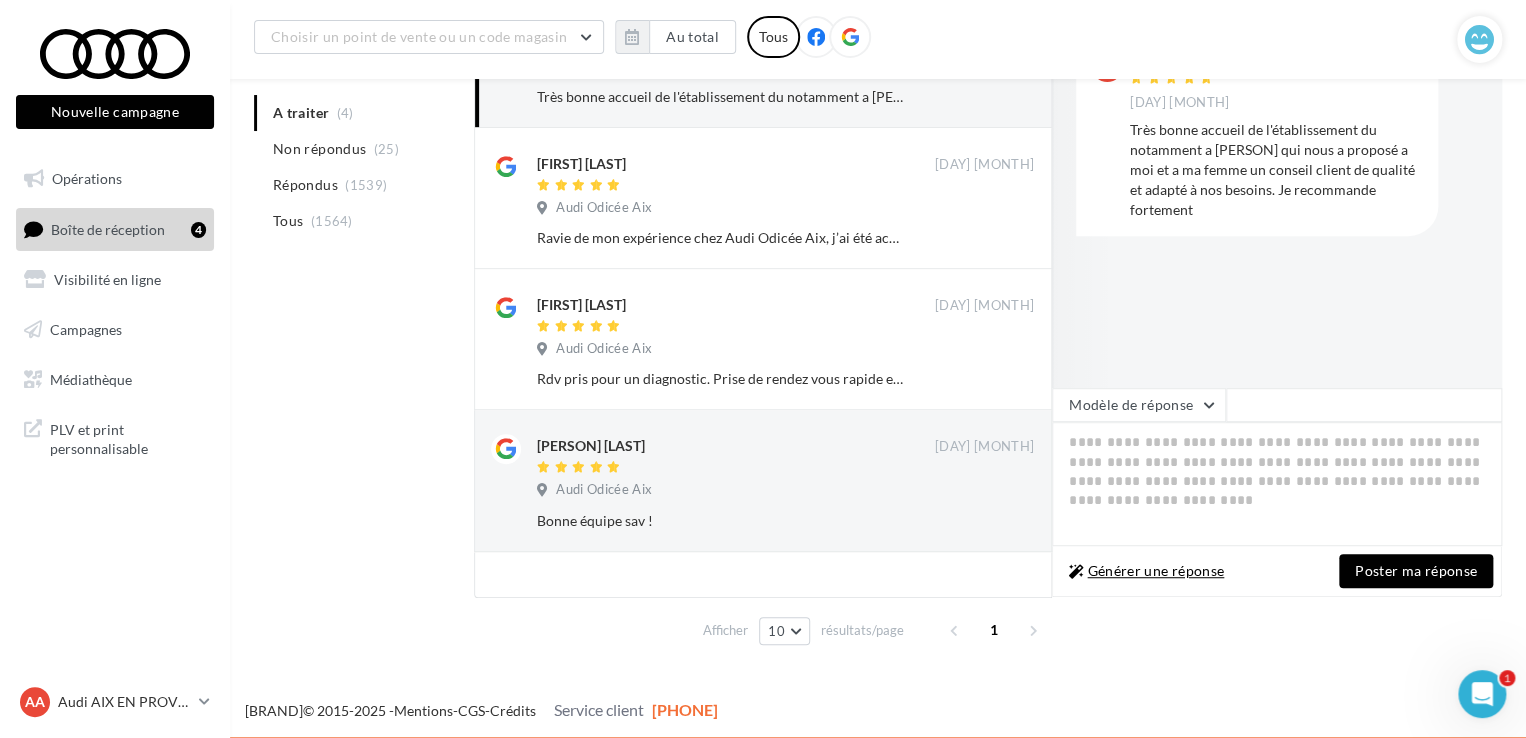 click on "Générer une réponse" at bounding box center (1146, 571) 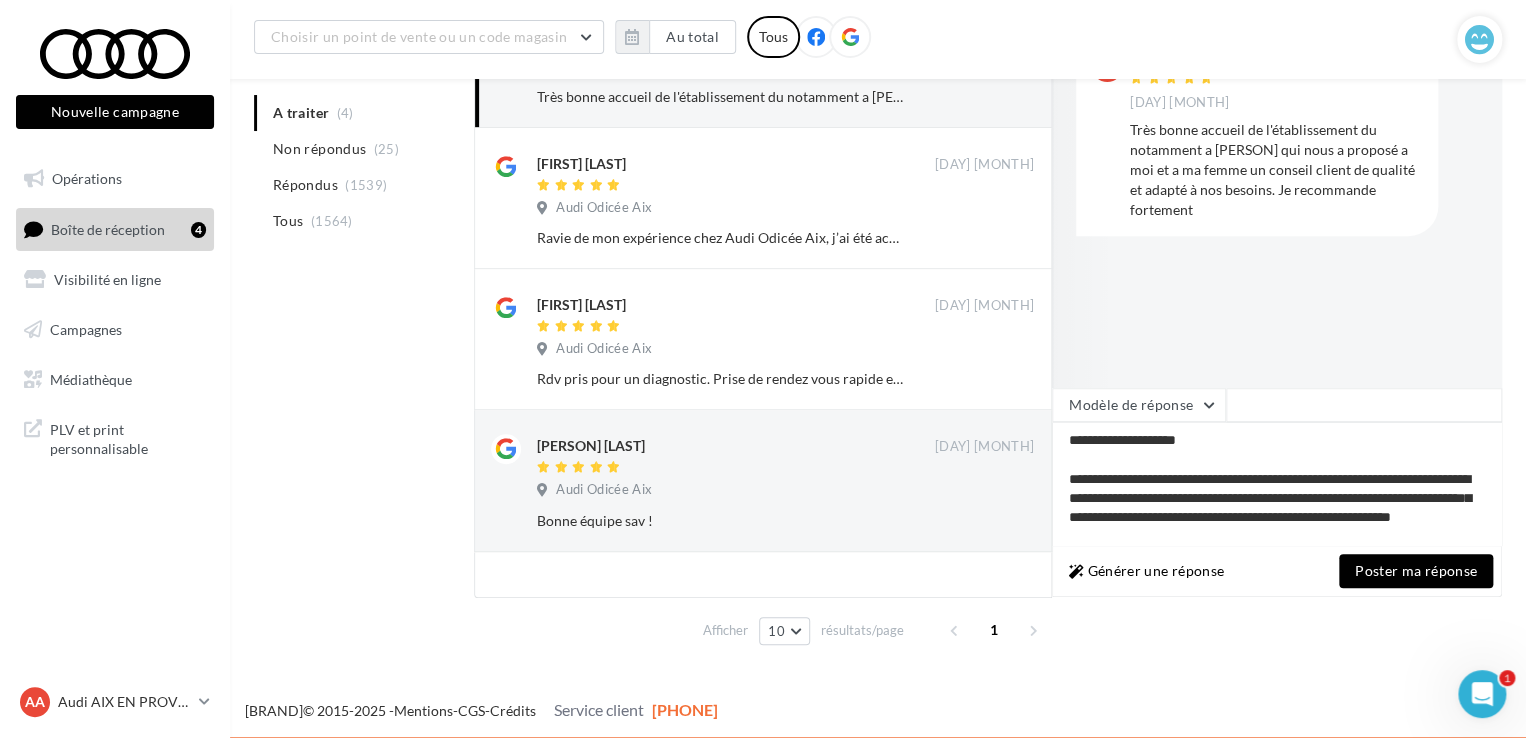 scroll, scrollTop: 241, scrollLeft: 0, axis: vertical 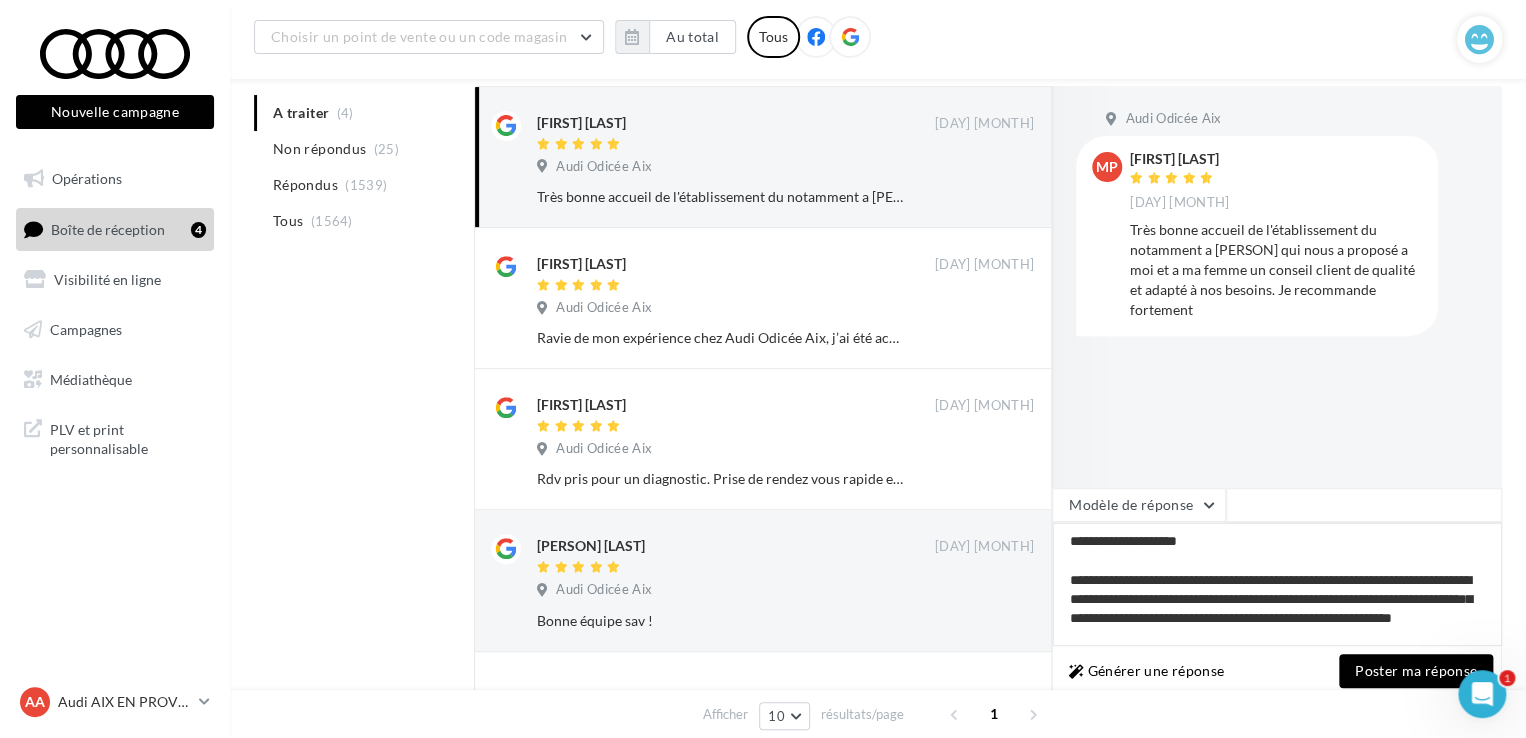 click on "**********" at bounding box center [1277, 584] 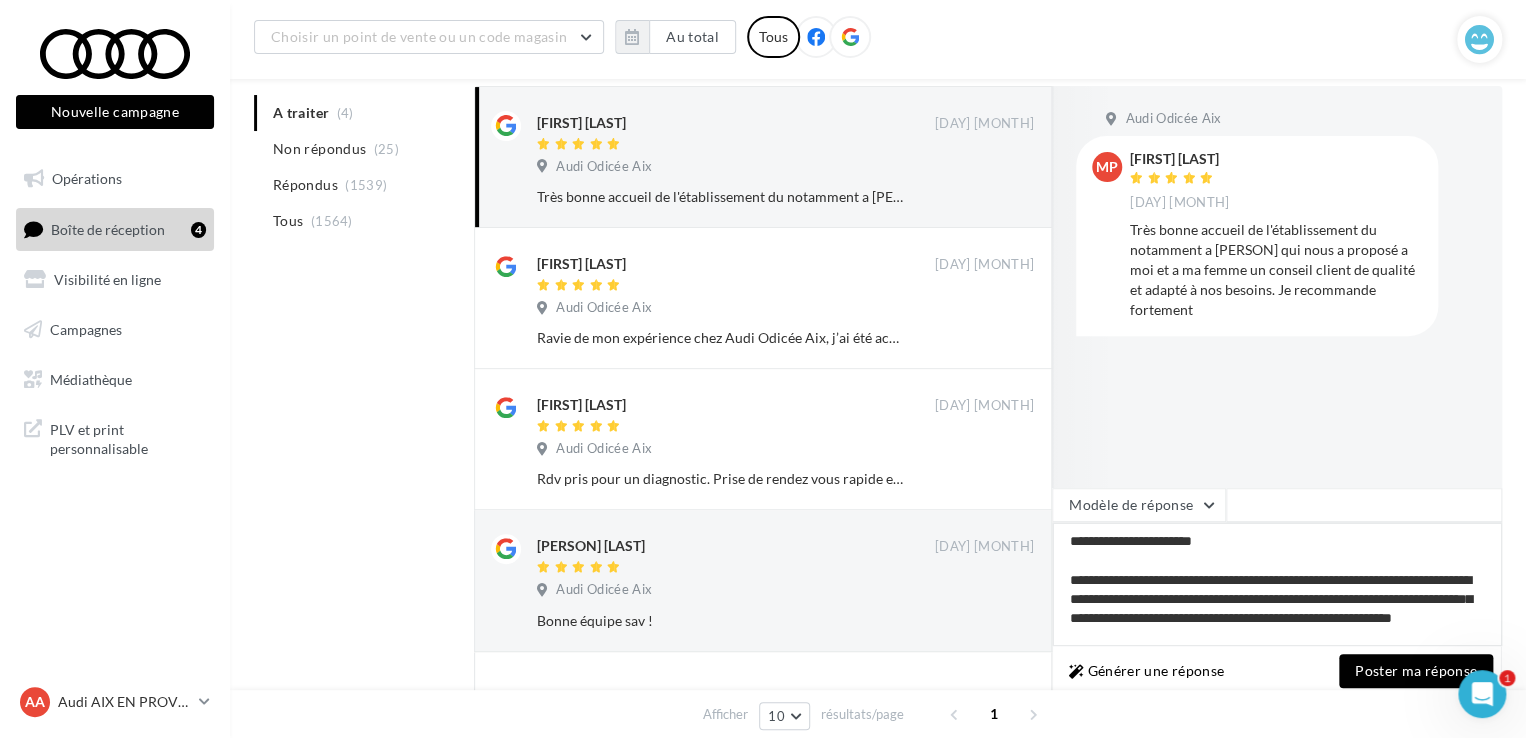 click on "**********" at bounding box center (1277, 584) 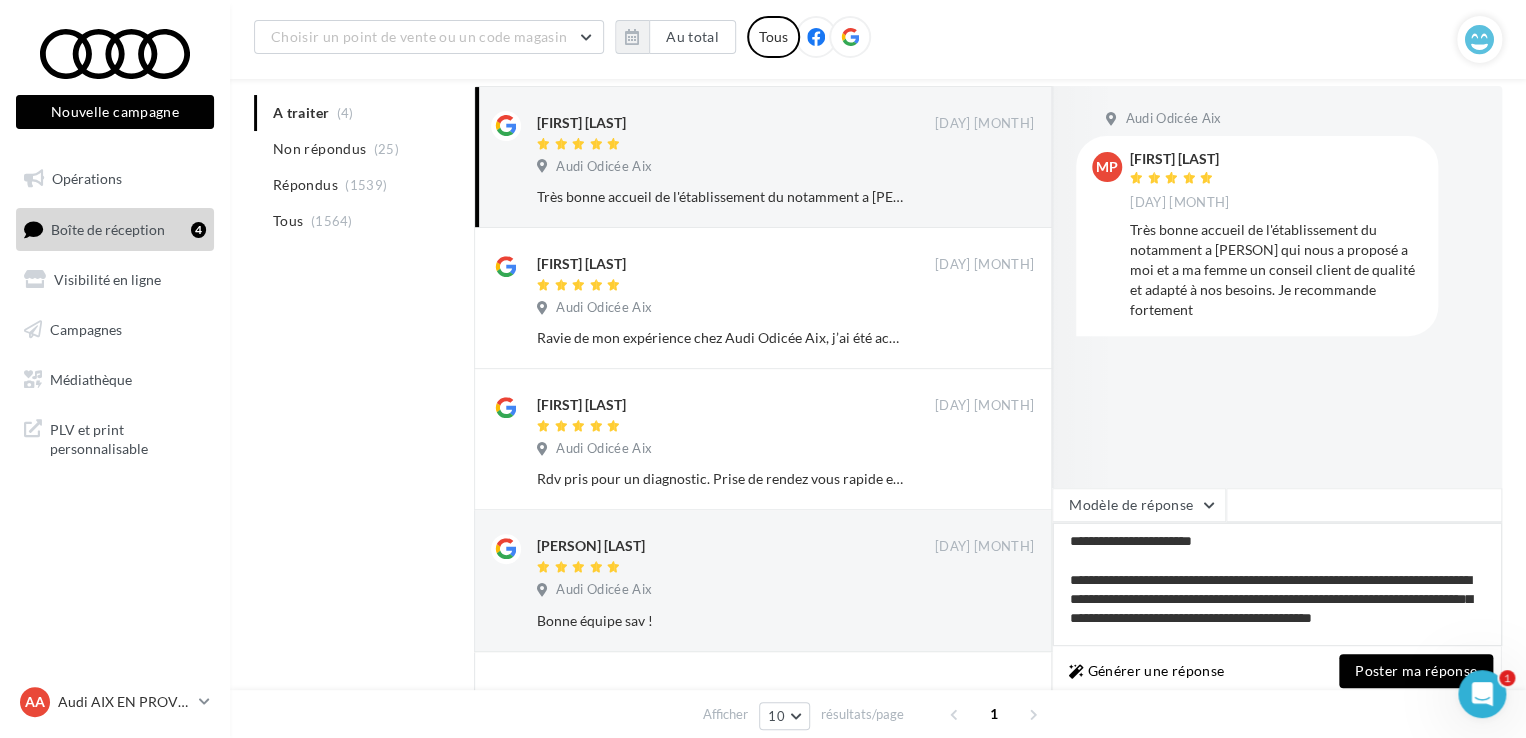 drag, startPoint x: 1115, startPoint y: 617, endPoint x: 1324, endPoint y: 624, distance: 209.11719 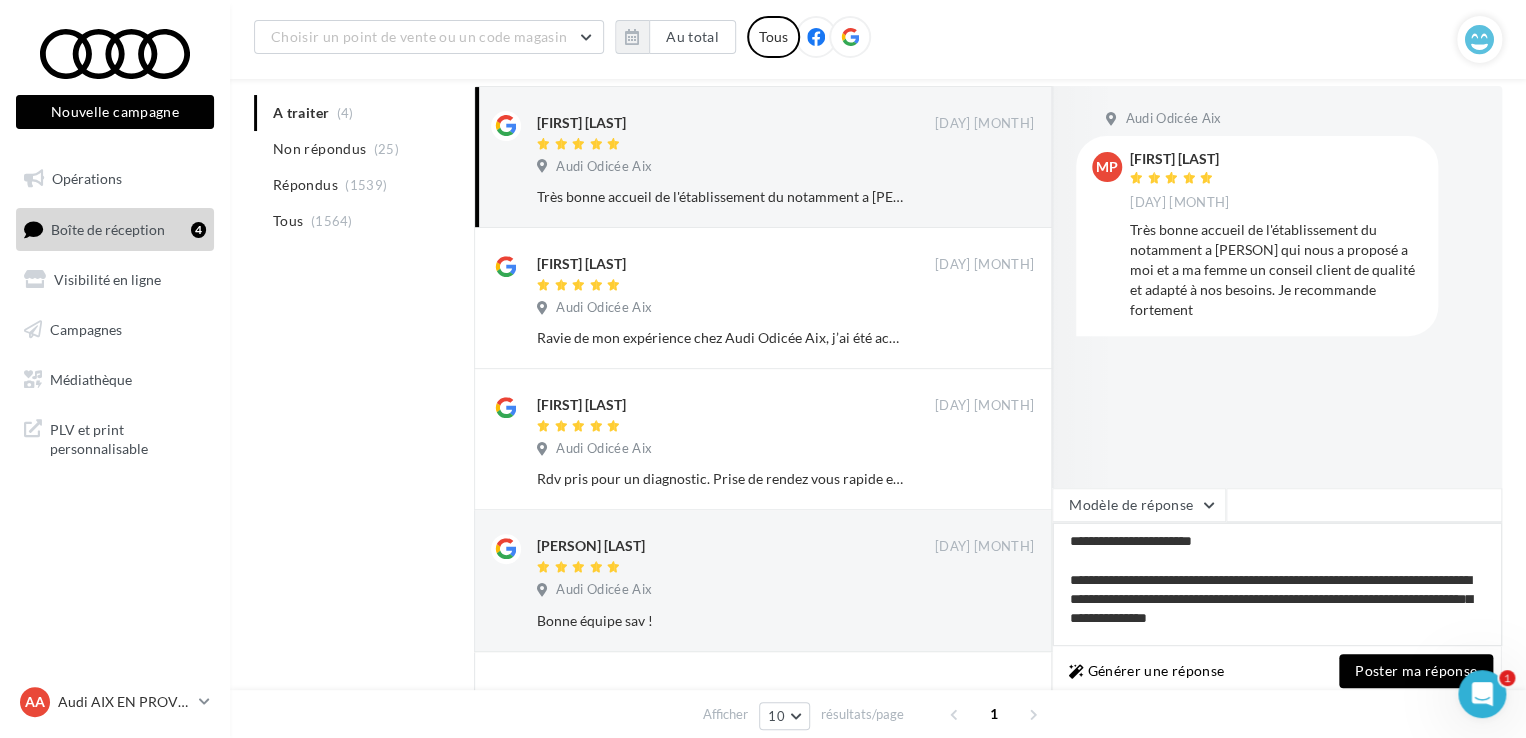scroll, scrollTop: 48, scrollLeft: 0, axis: vertical 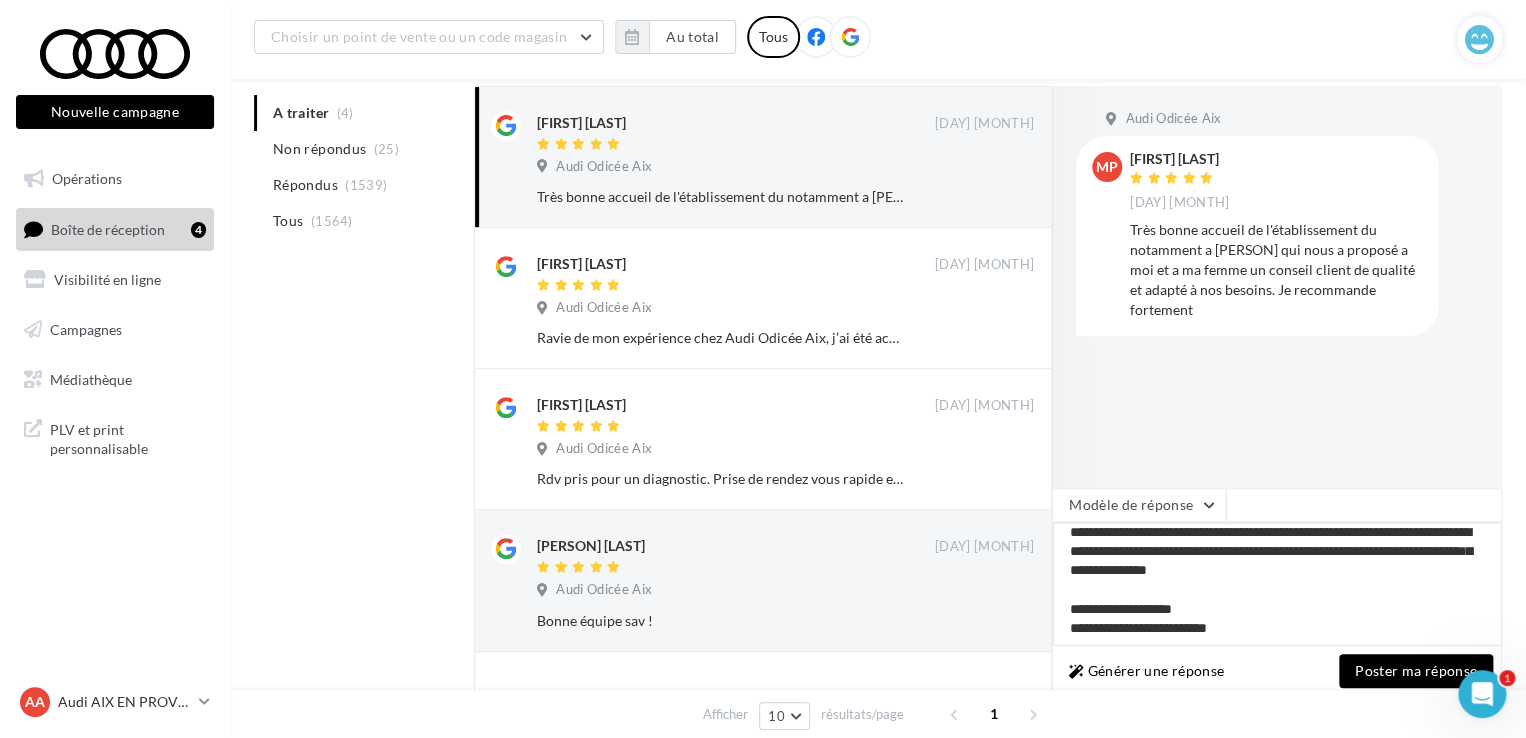 drag, startPoint x: 1340, startPoint y: 552, endPoint x: 1112, endPoint y: 571, distance: 228.7903 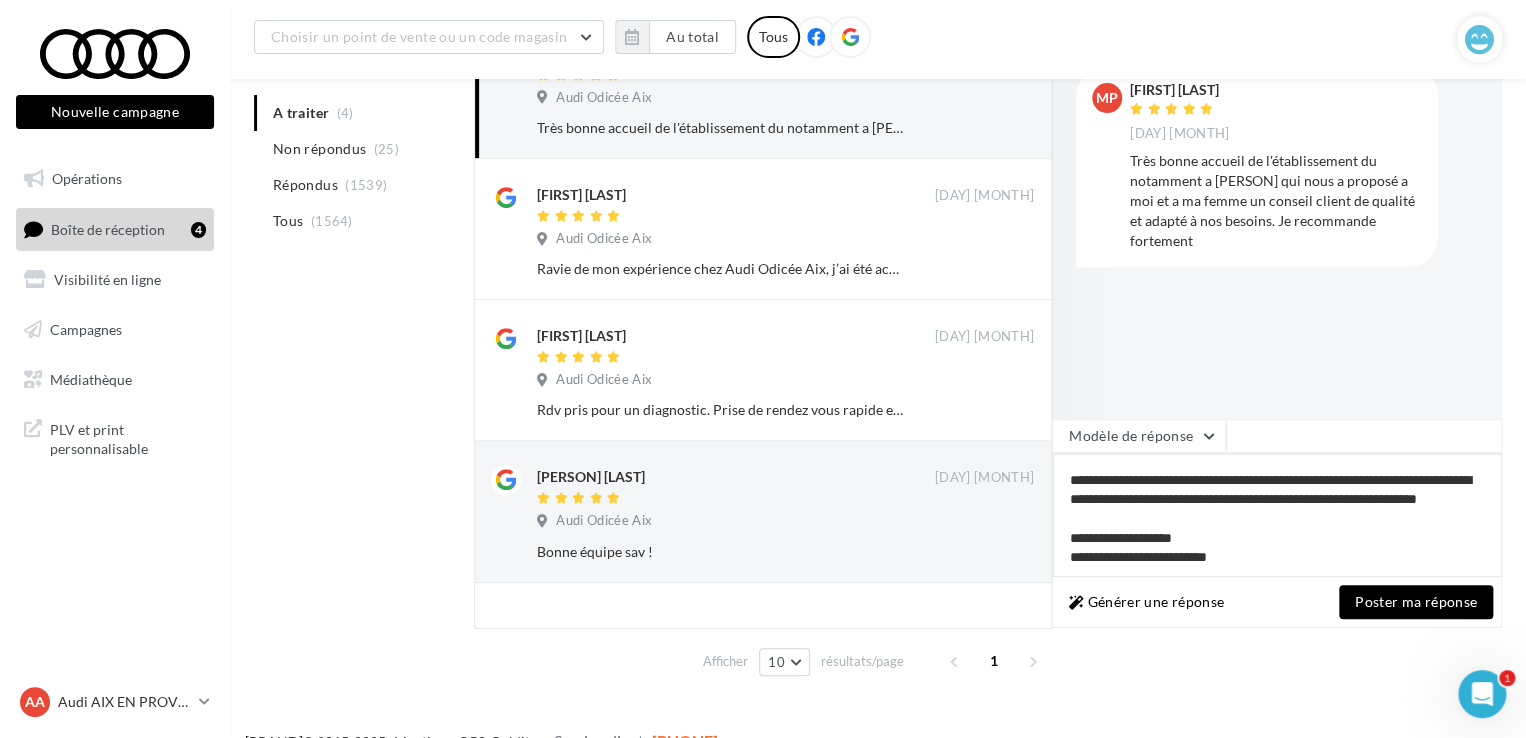 scroll, scrollTop: 341, scrollLeft: 0, axis: vertical 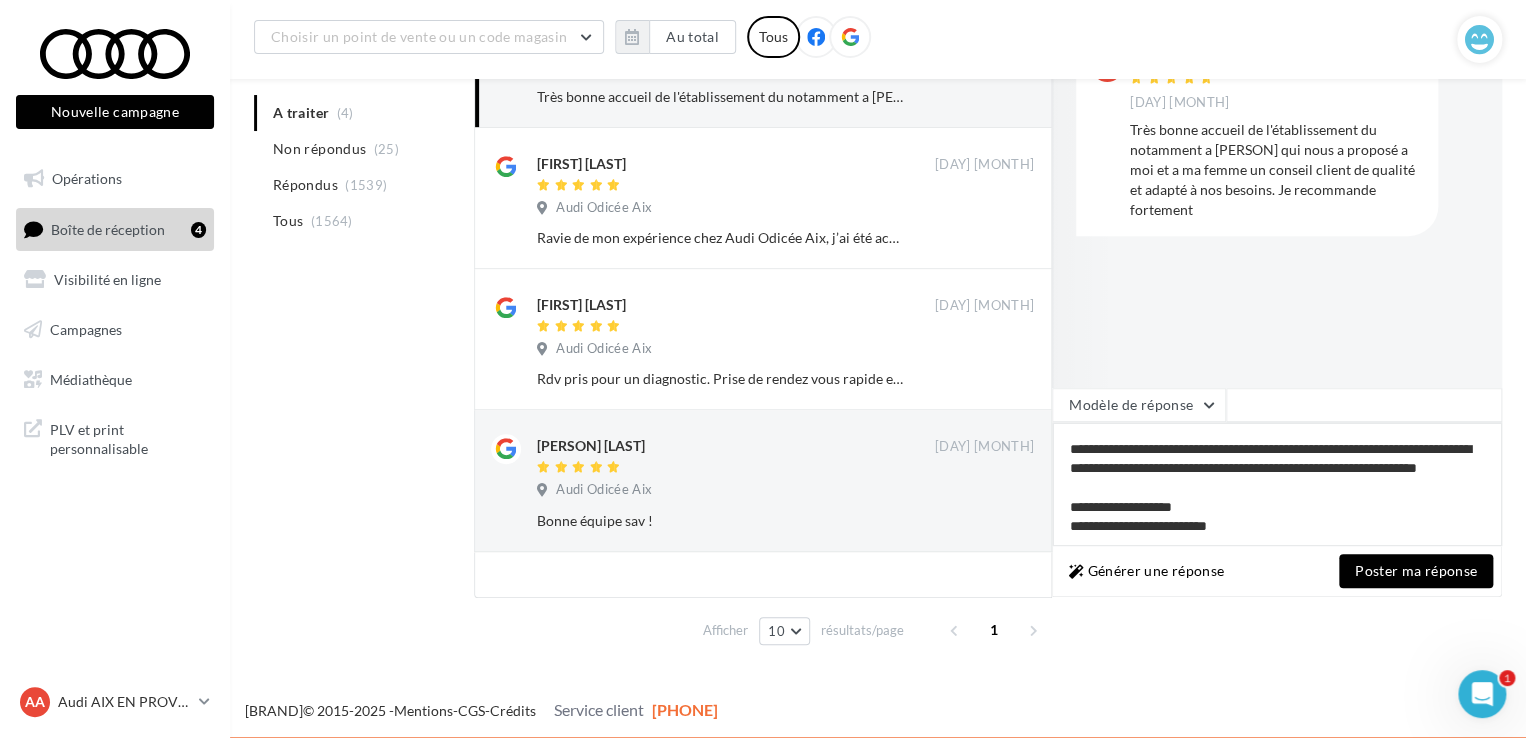 click on "**********" at bounding box center [1277, 484] 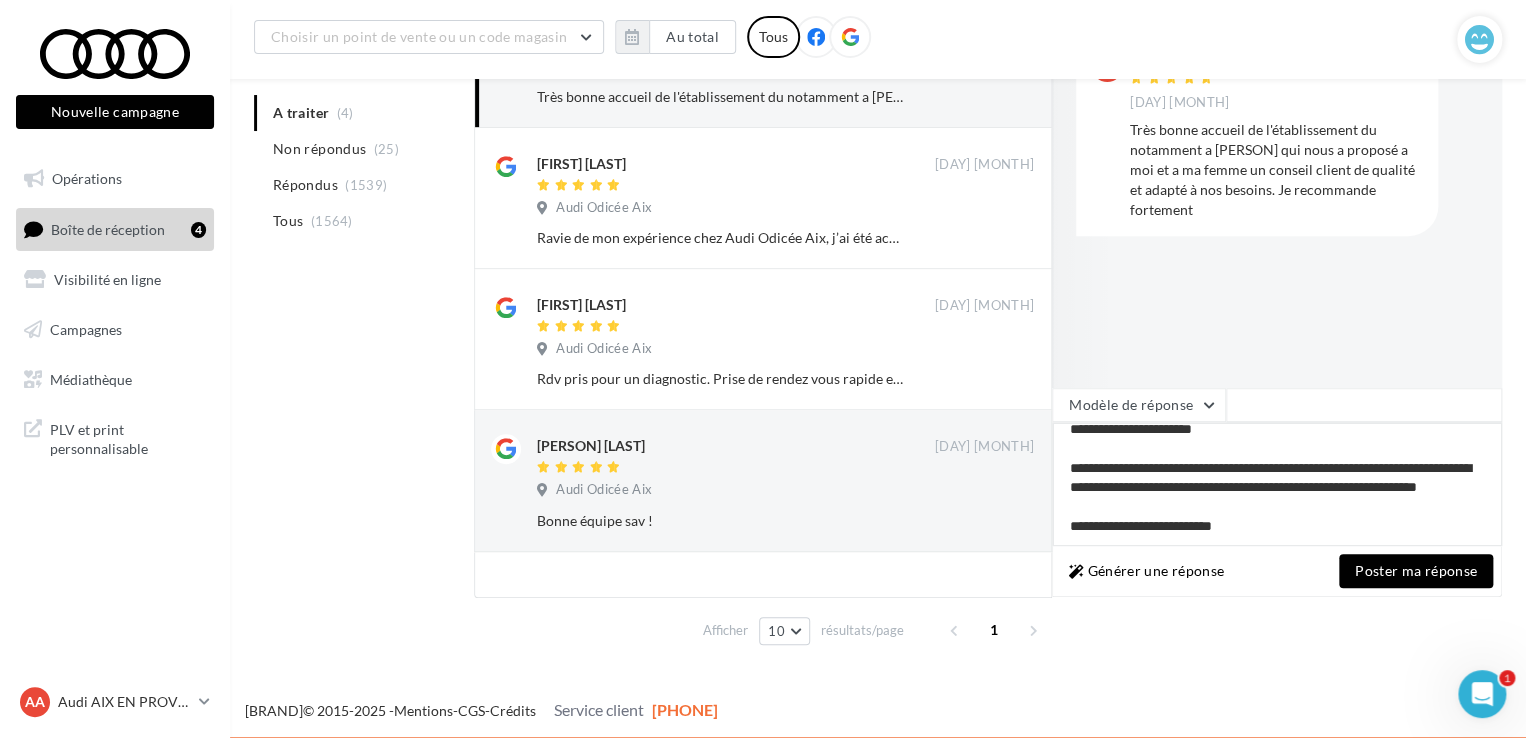 scroll, scrollTop: 29, scrollLeft: 0, axis: vertical 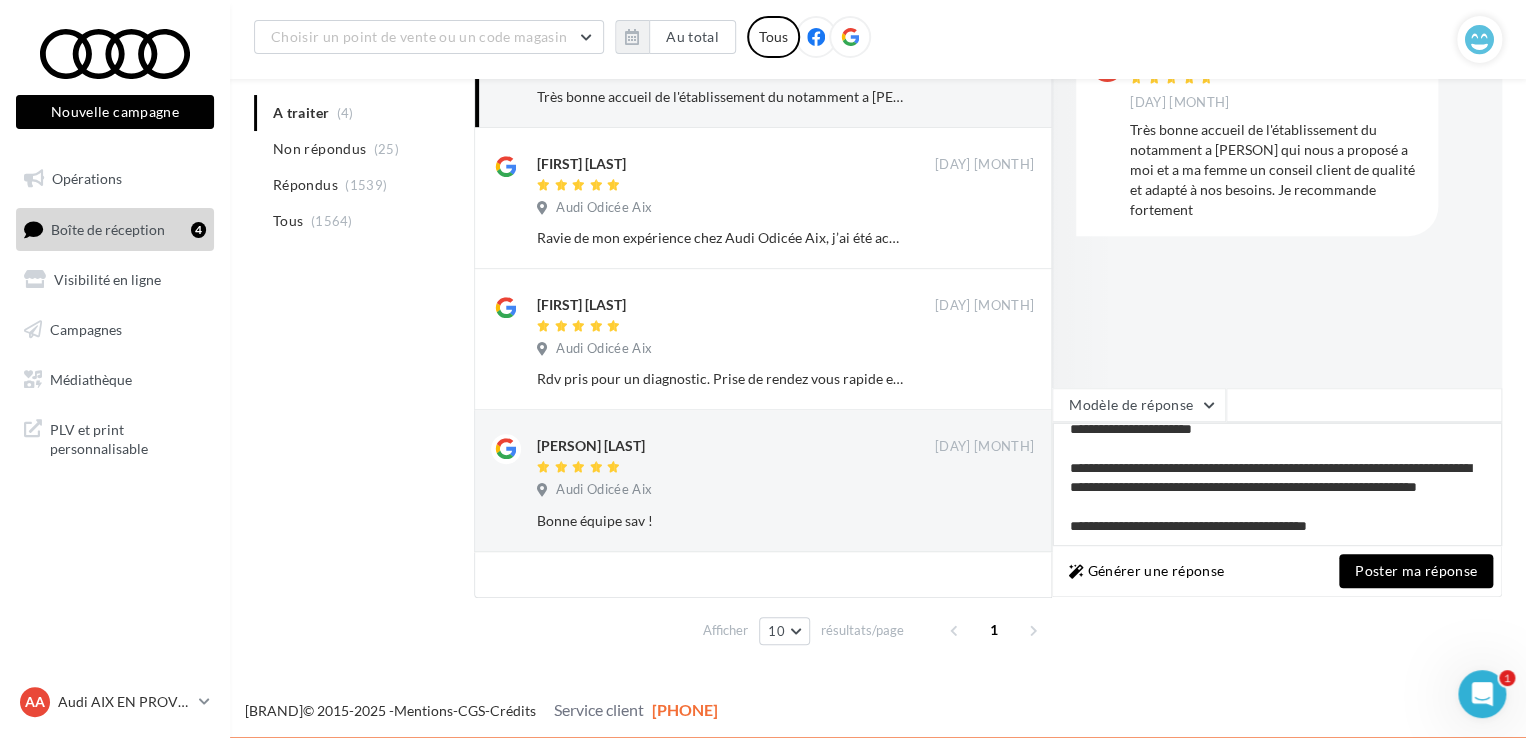 type on "**********" 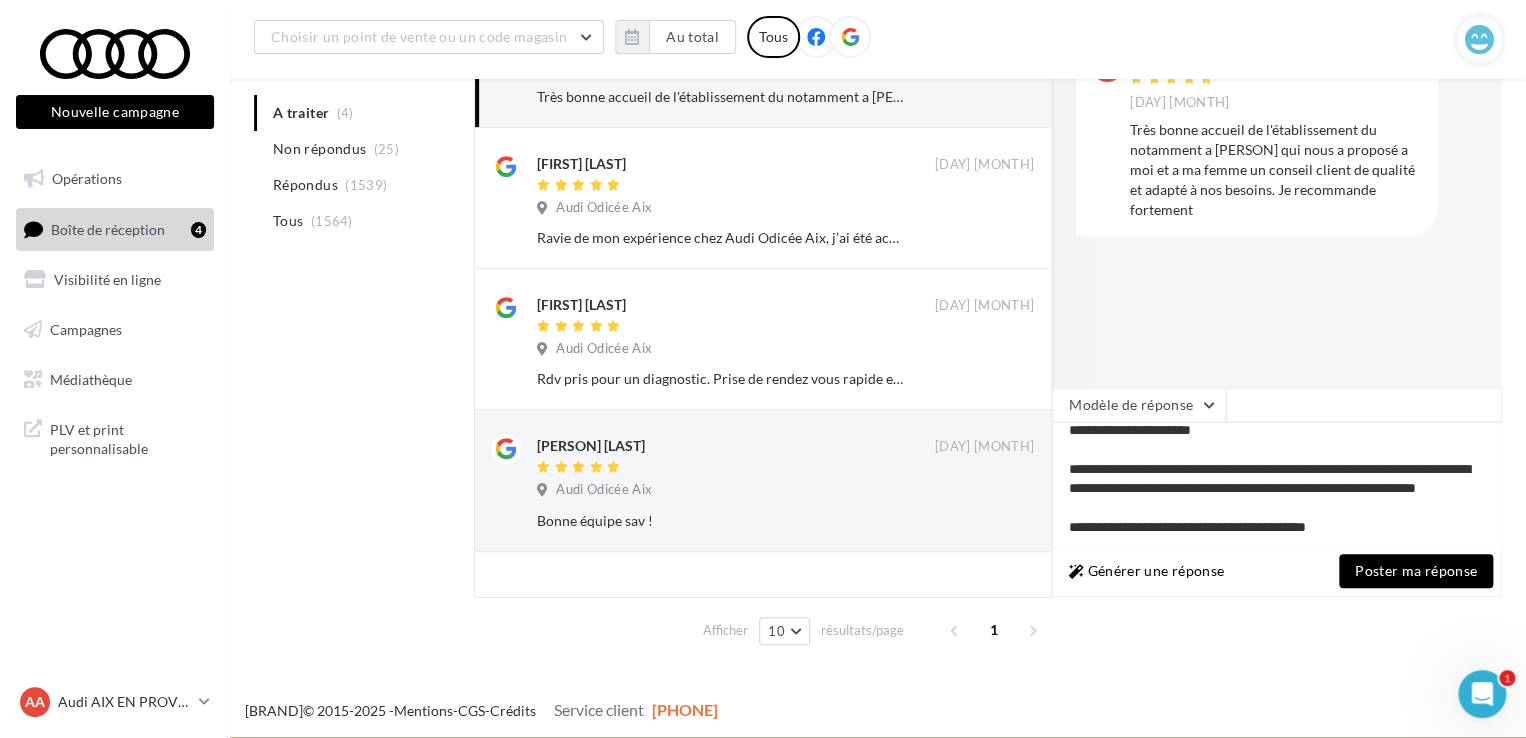 click on "Poster ma réponse" at bounding box center [1416, 571] 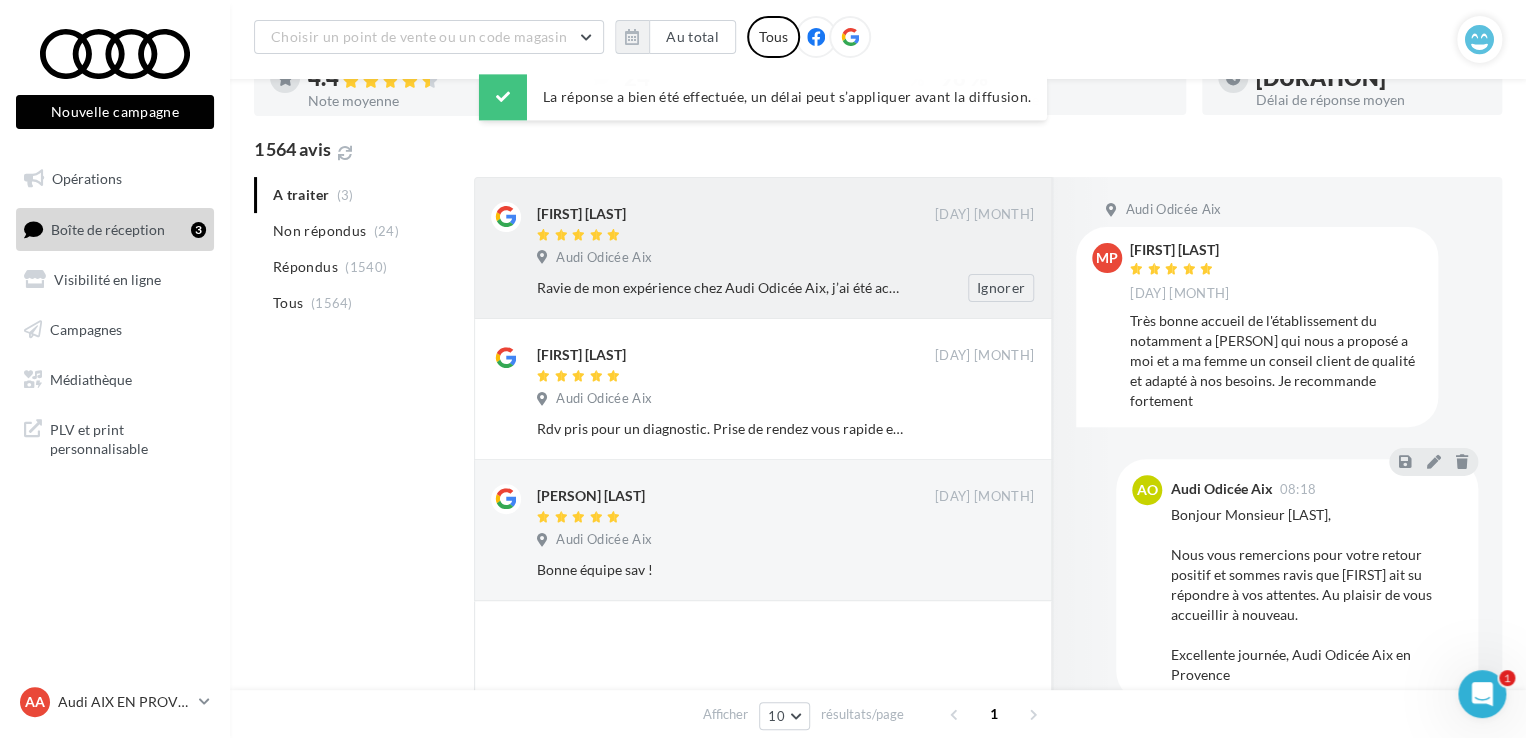 scroll, scrollTop: 140, scrollLeft: 0, axis: vertical 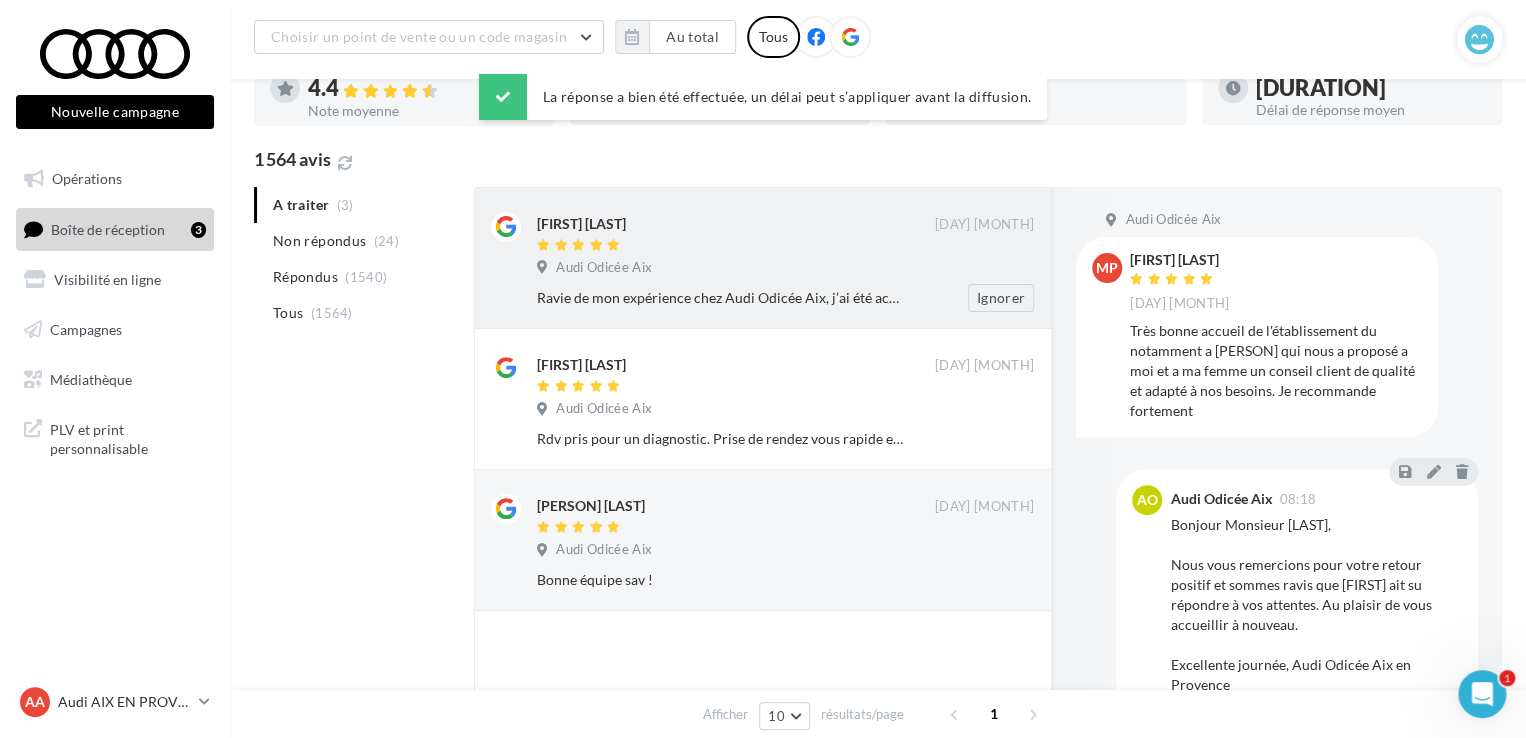click on "Ravie de mon expérience chez Audi Odicée Aix, j’ai été accueillie et conseillée par [PERSON], accompagnement au top!" at bounding box center [720, 298] 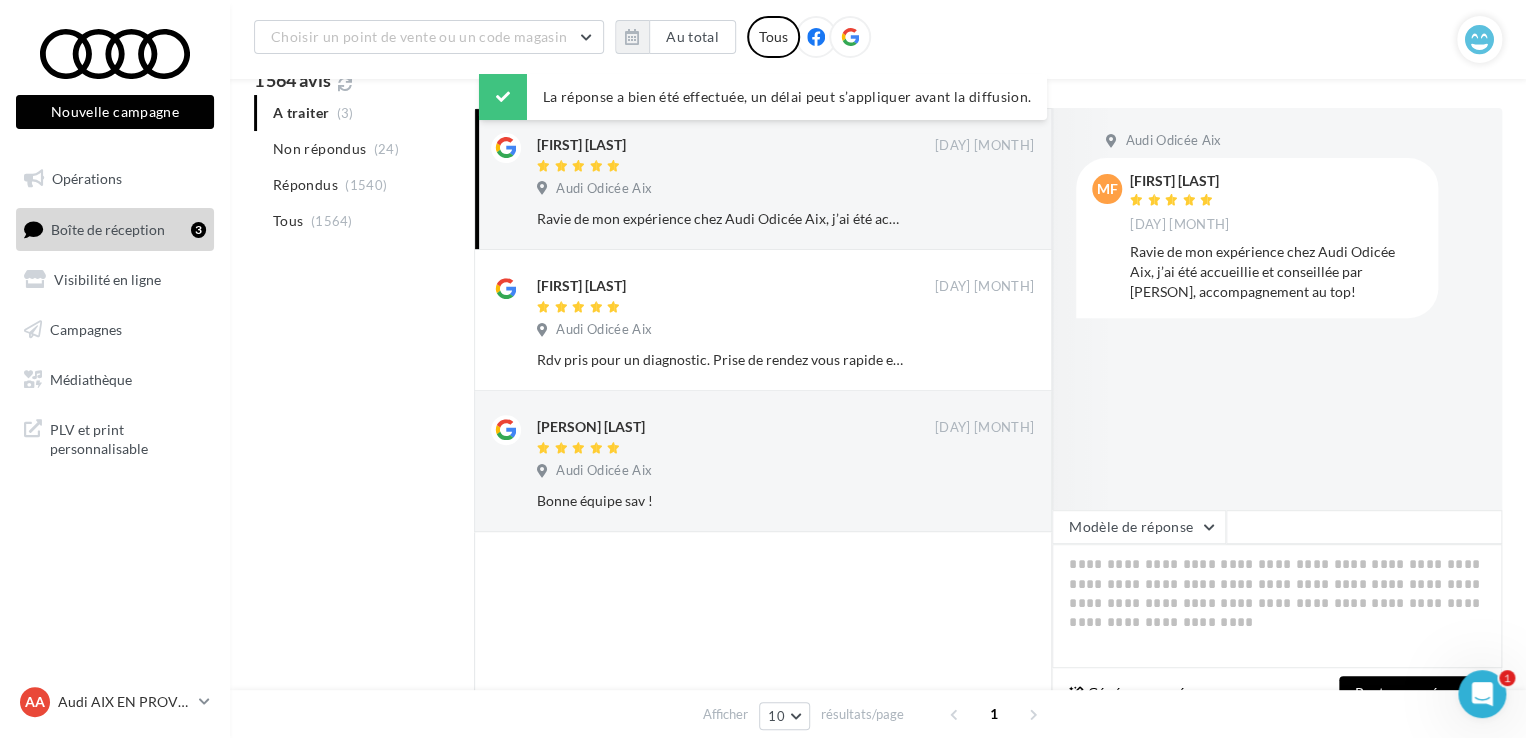 scroll, scrollTop: 240, scrollLeft: 0, axis: vertical 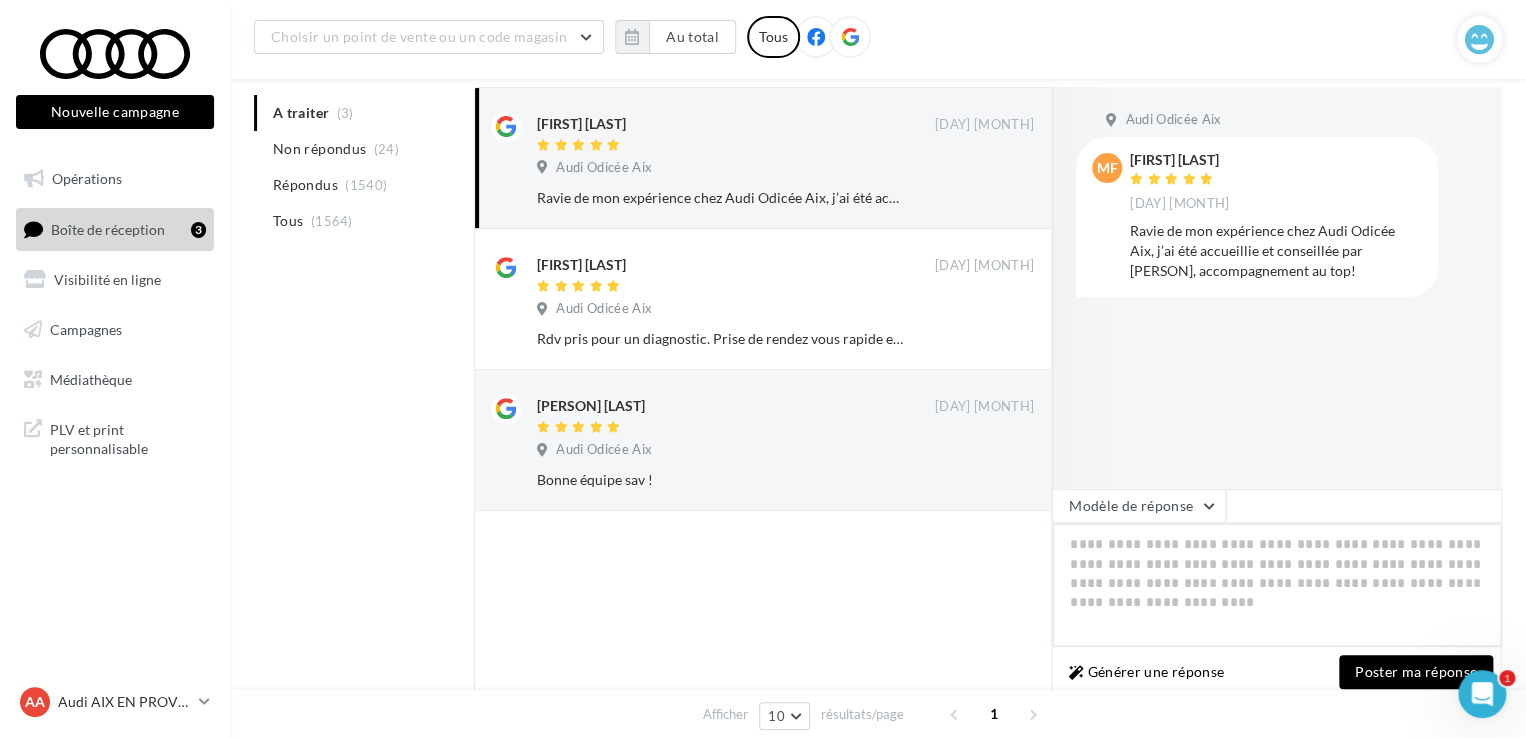 click at bounding box center (1277, 585) 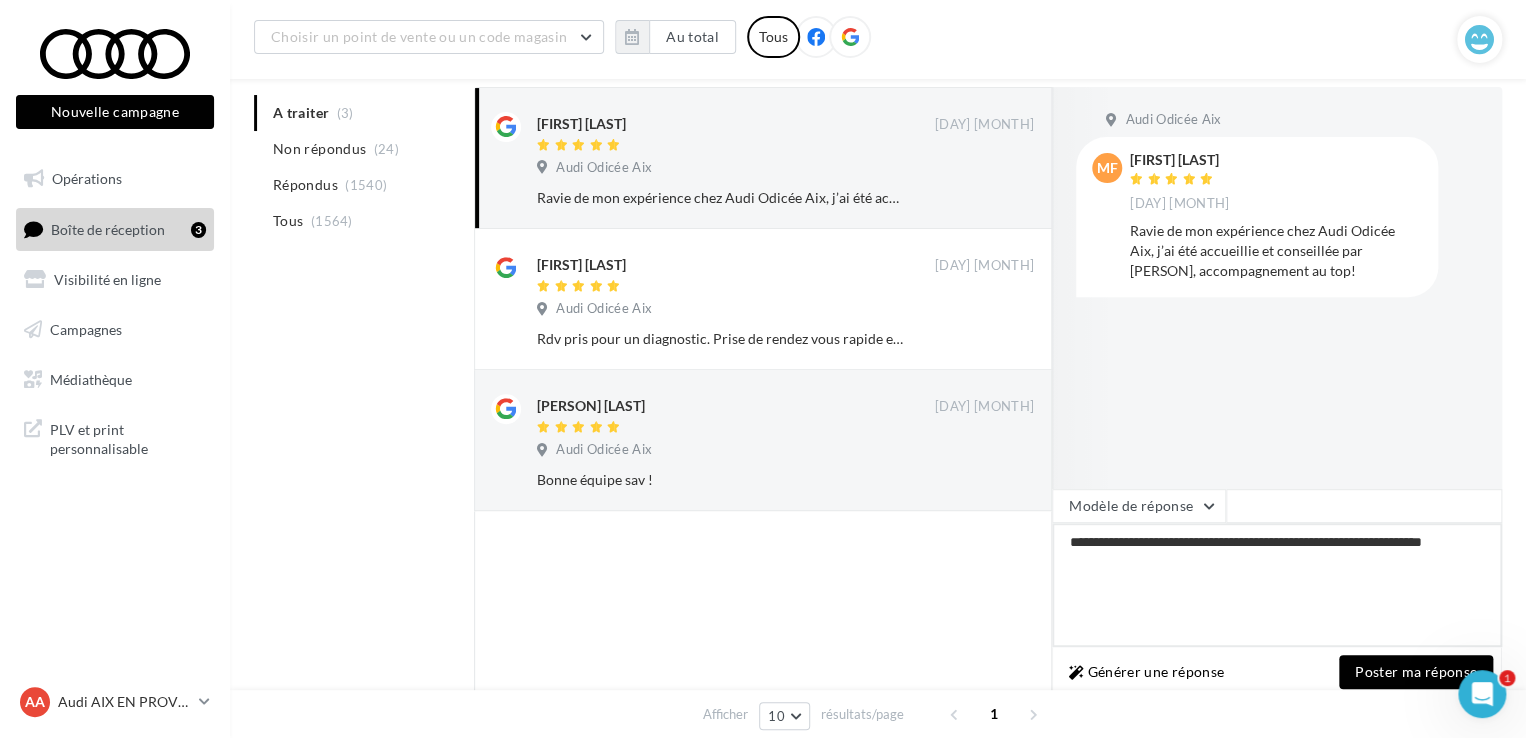 drag, startPoint x: 1159, startPoint y: 570, endPoint x: 1056, endPoint y: 545, distance: 105.99056 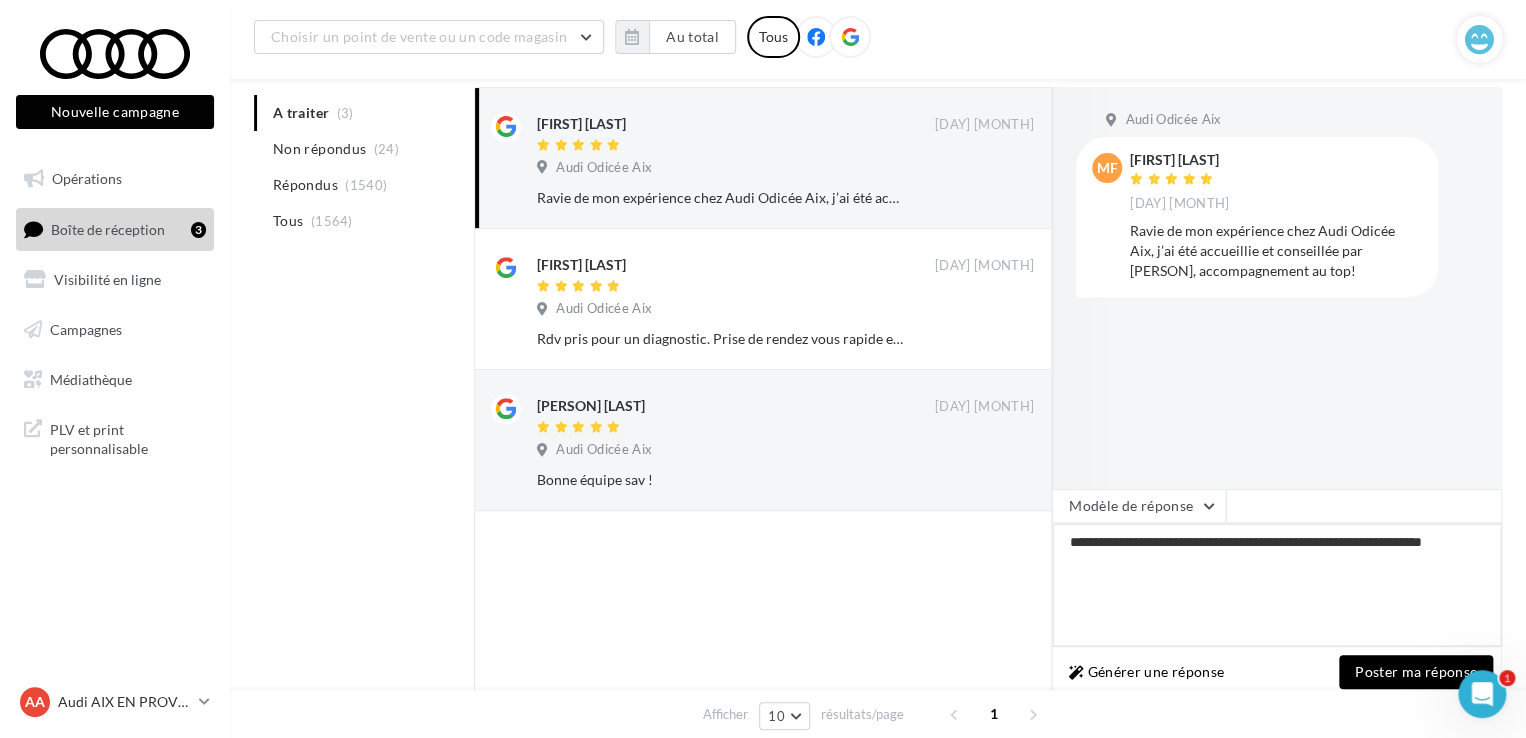 type on "**********" 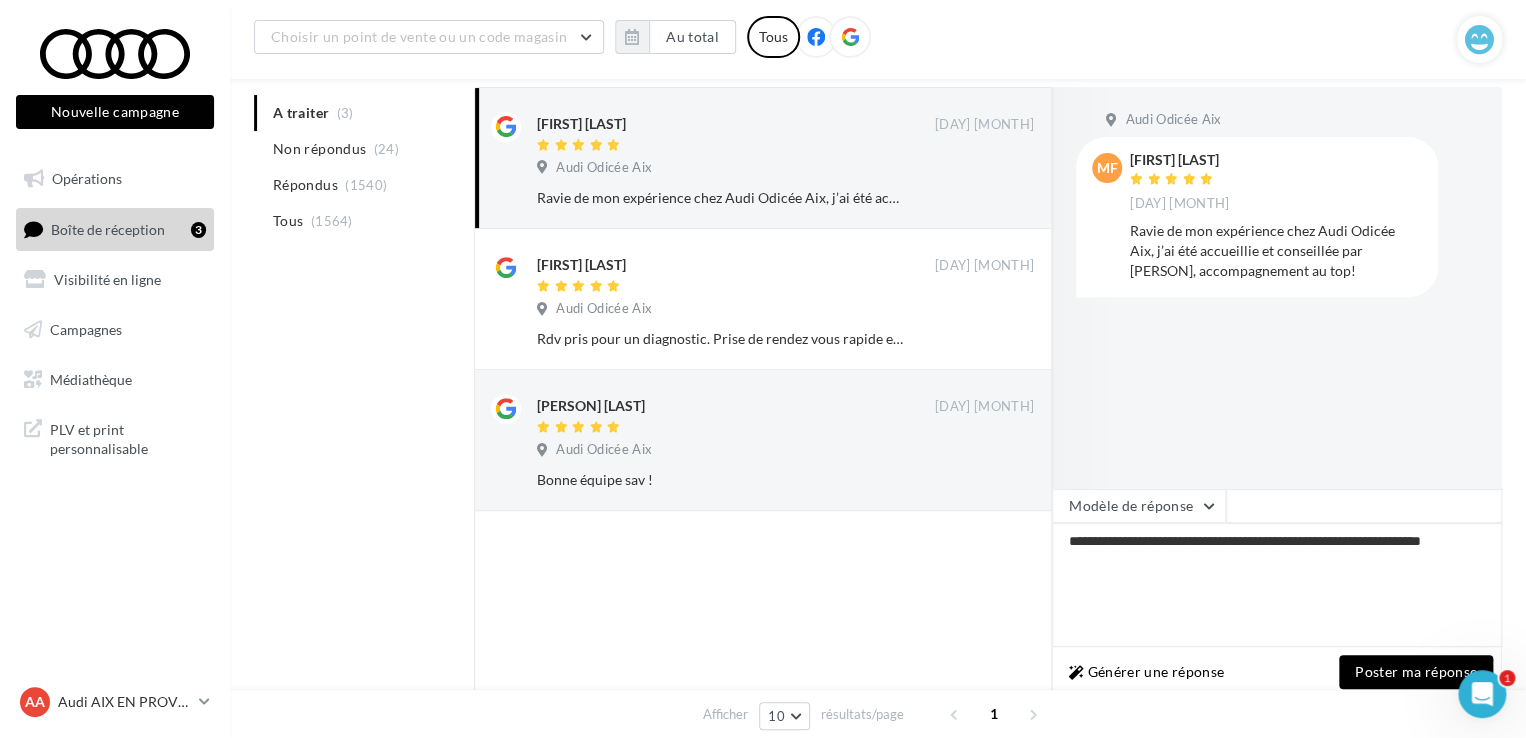 click on "Poster ma réponse" at bounding box center (1416, 672) 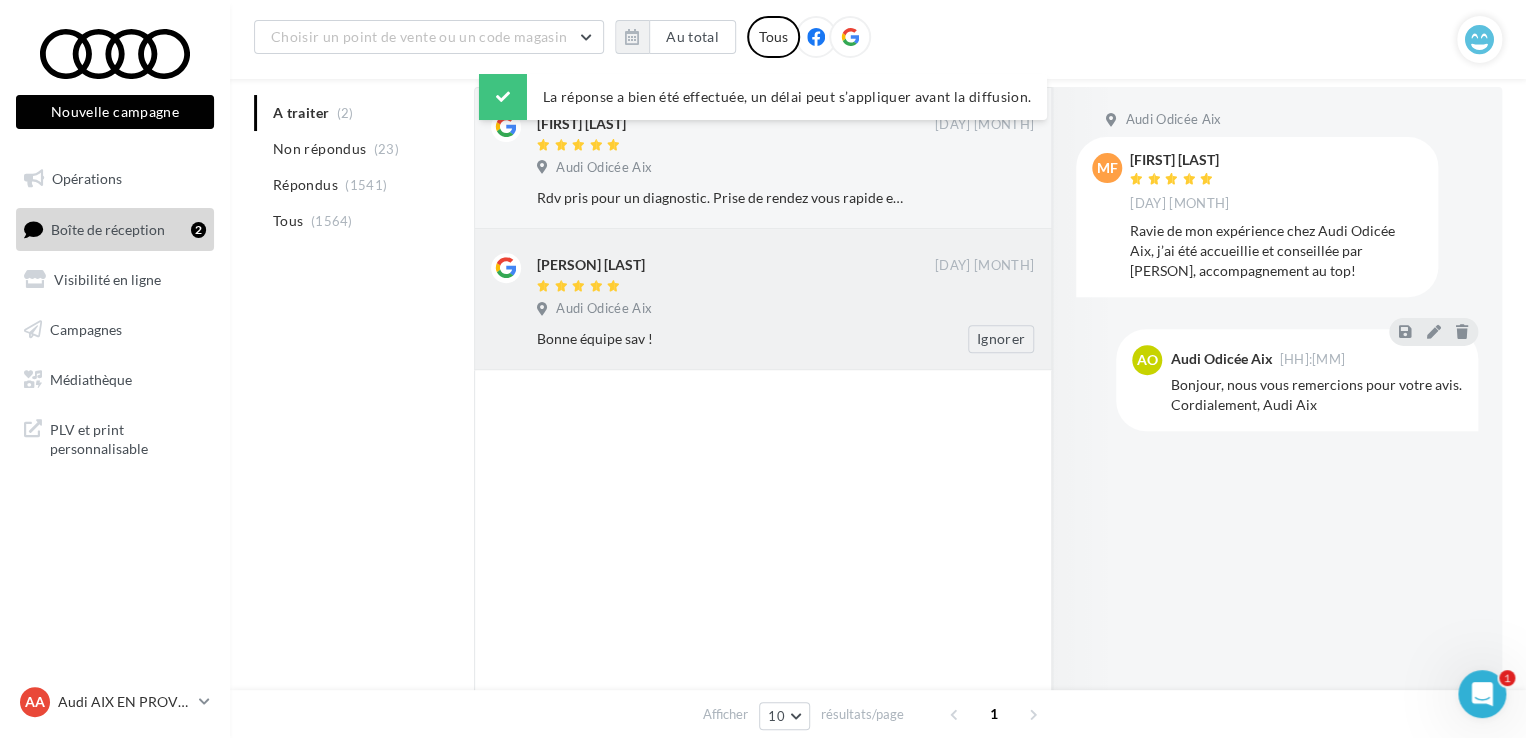 click on "Audi Odicée Aix" at bounding box center (785, 311) 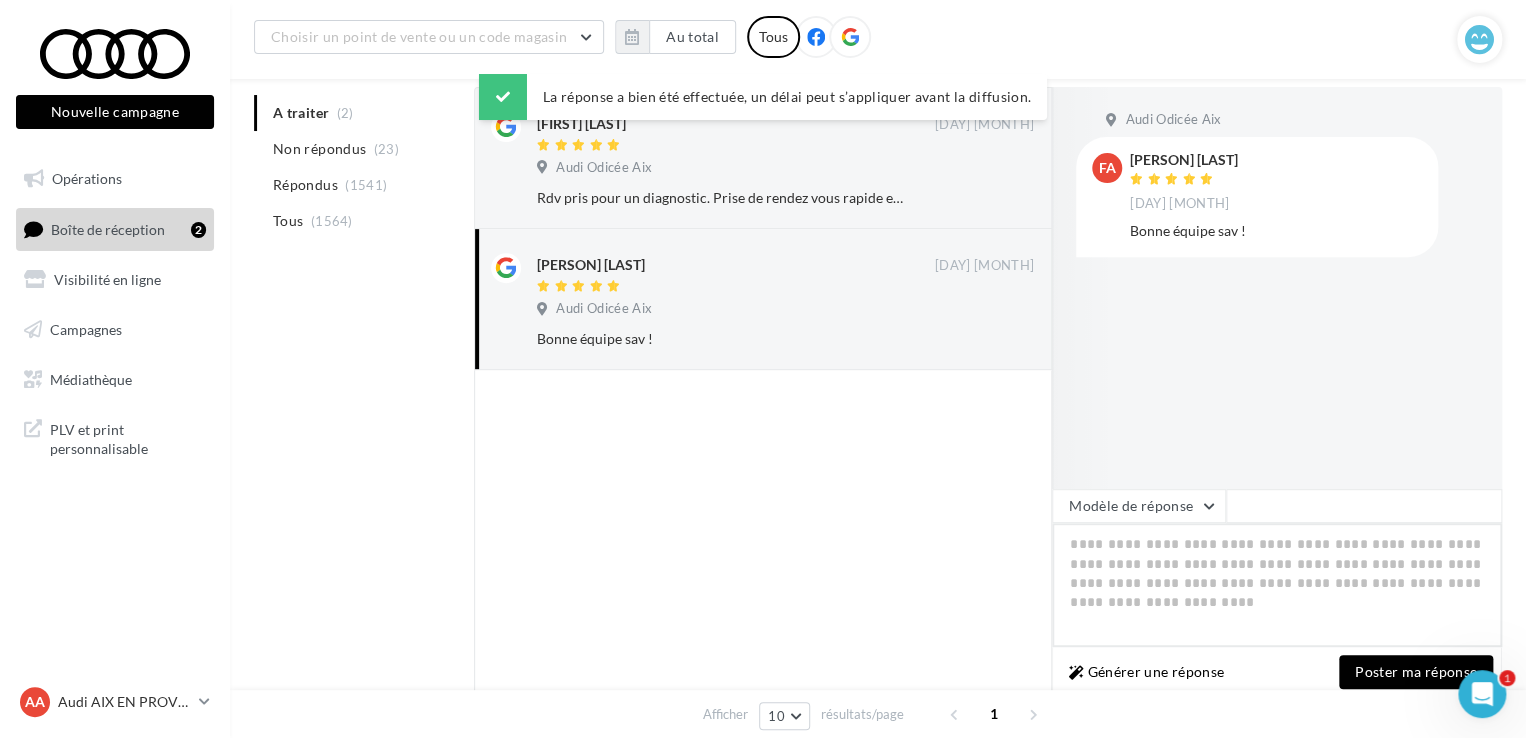 click at bounding box center [1277, 585] 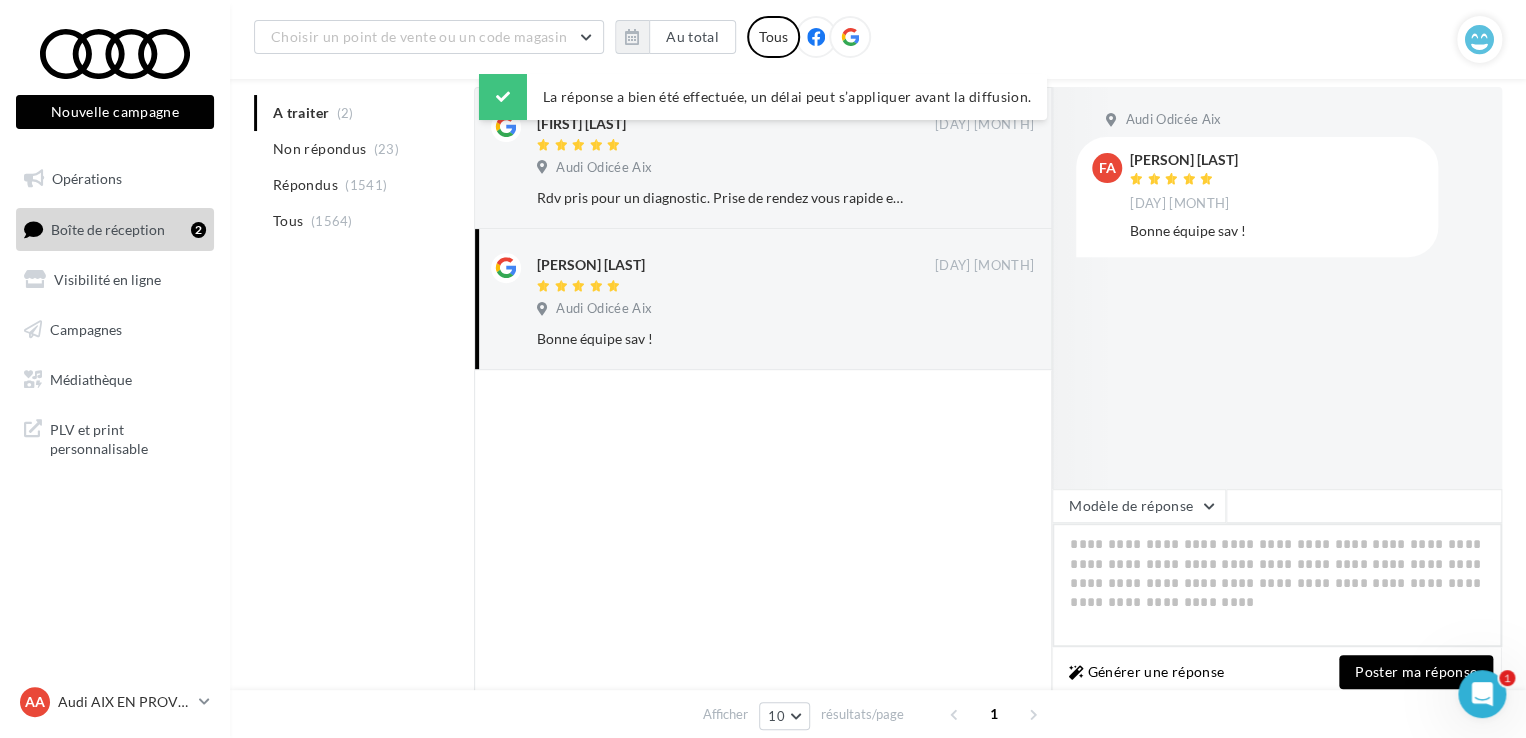 paste on "**********" 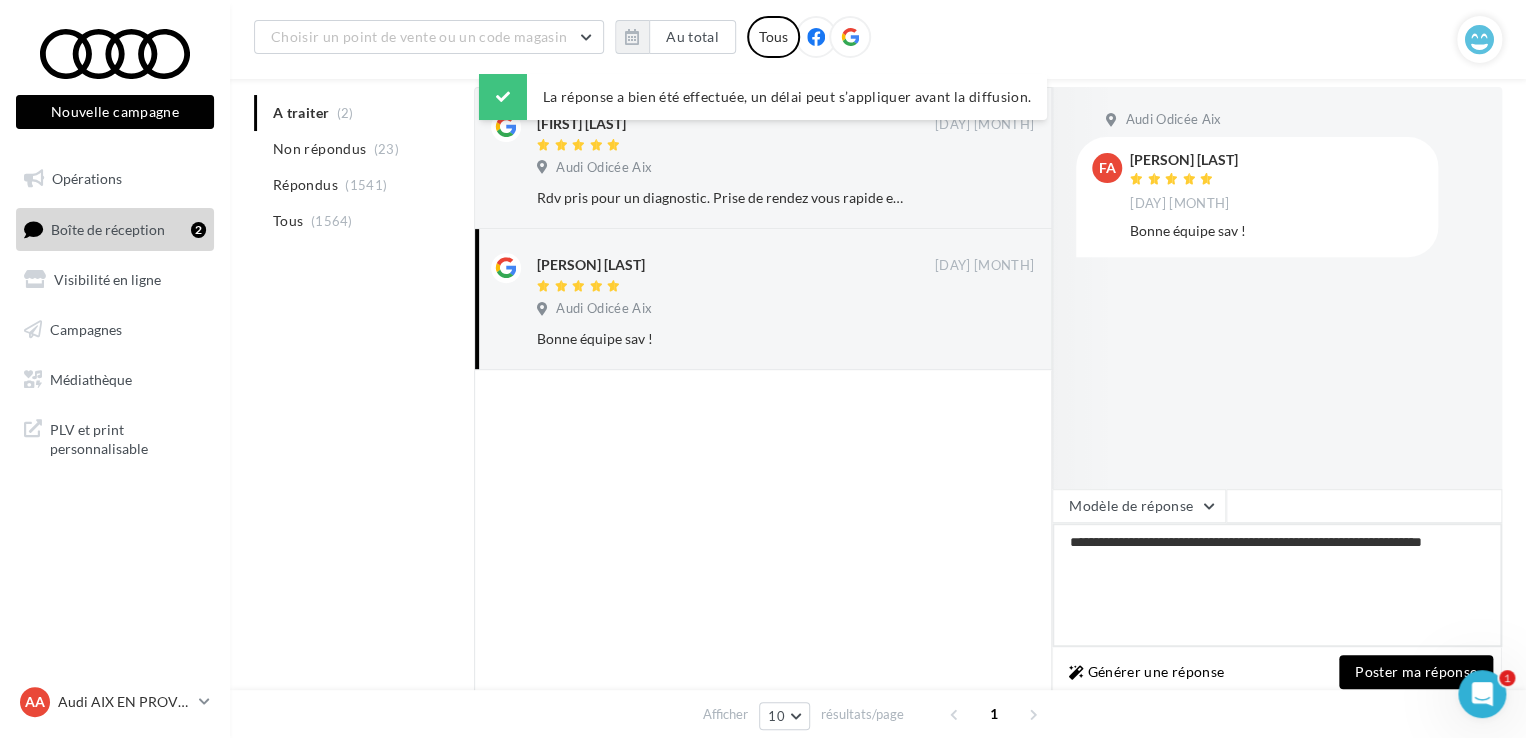 type on "**********" 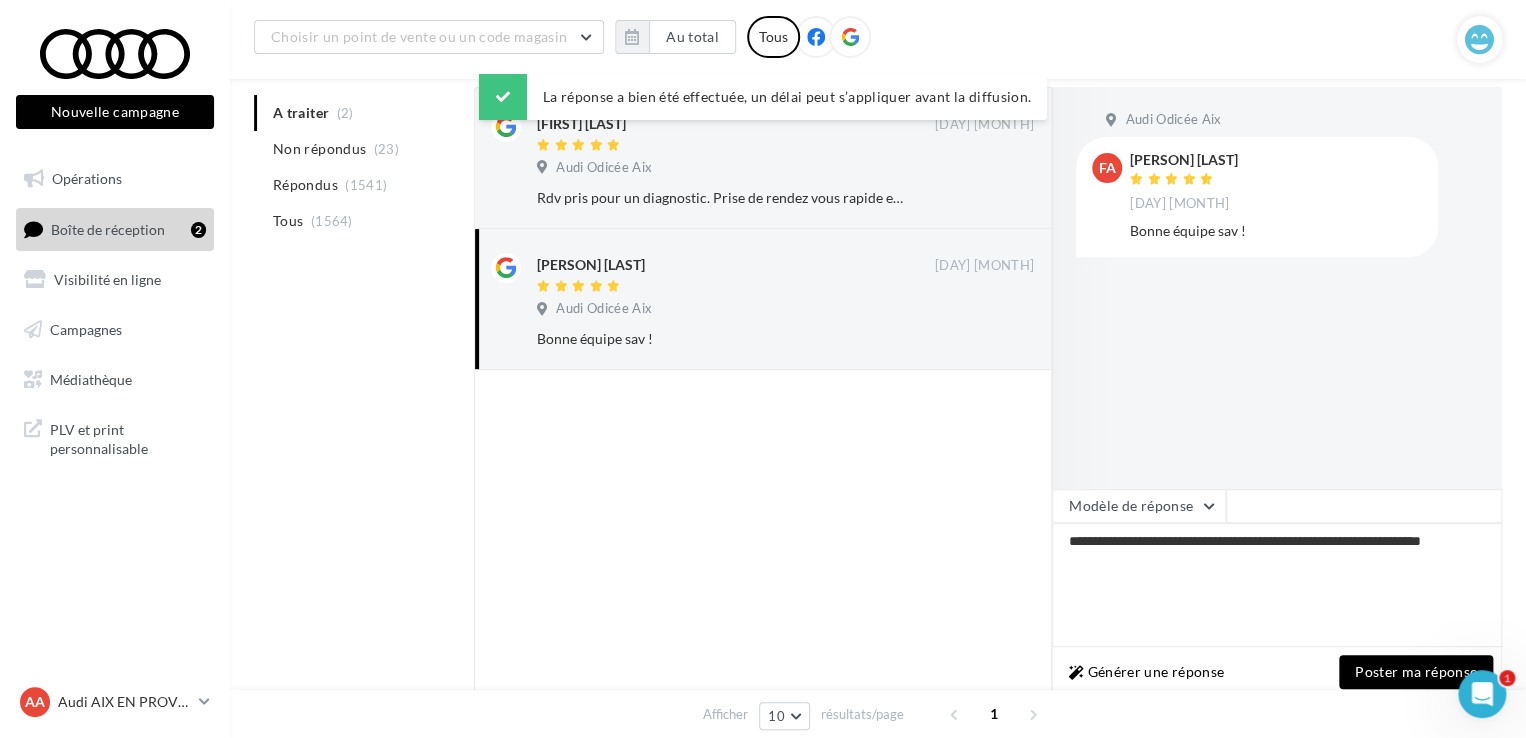 click on "Poster ma réponse" at bounding box center [1416, 672] 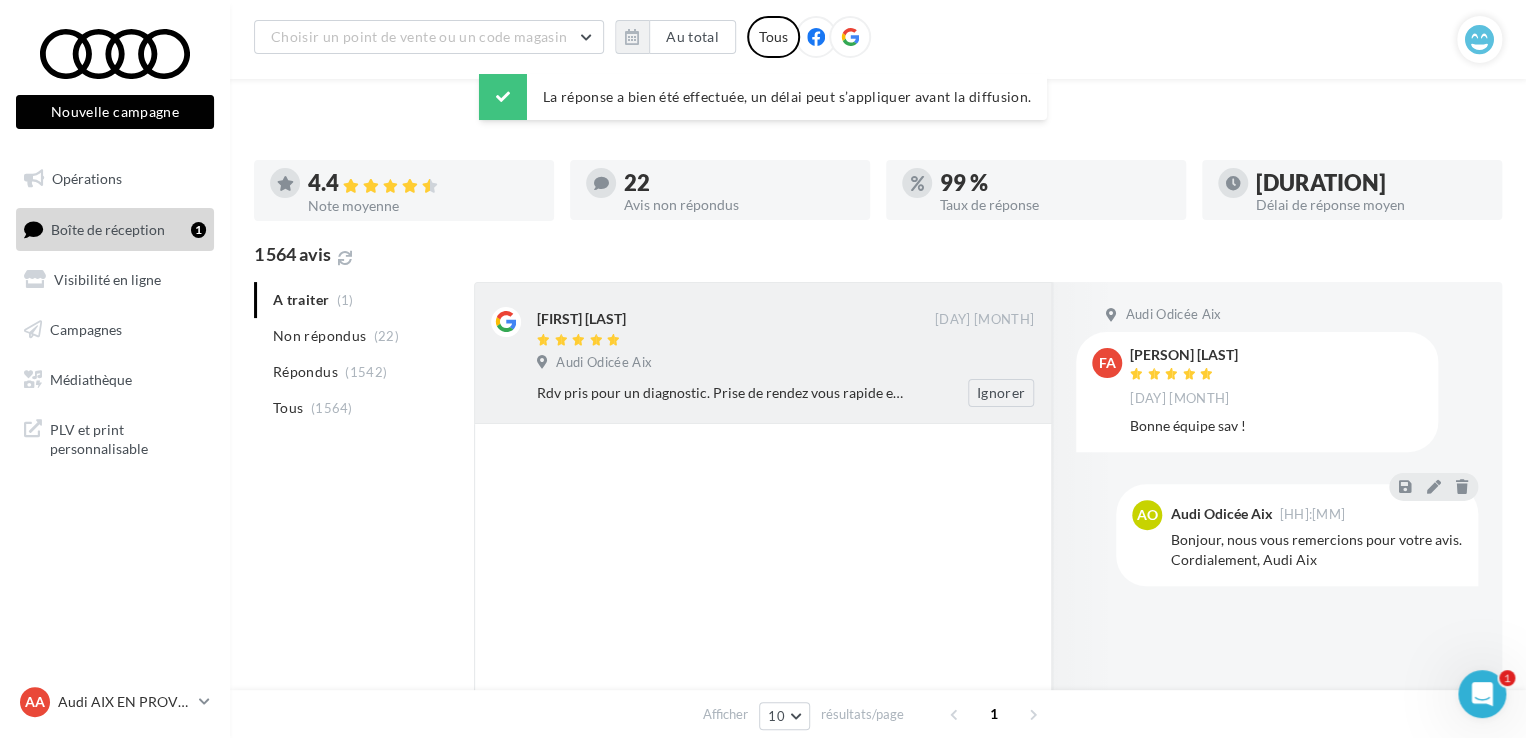 scroll, scrollTop: 40, scrollLeft: 0, axis: vertical 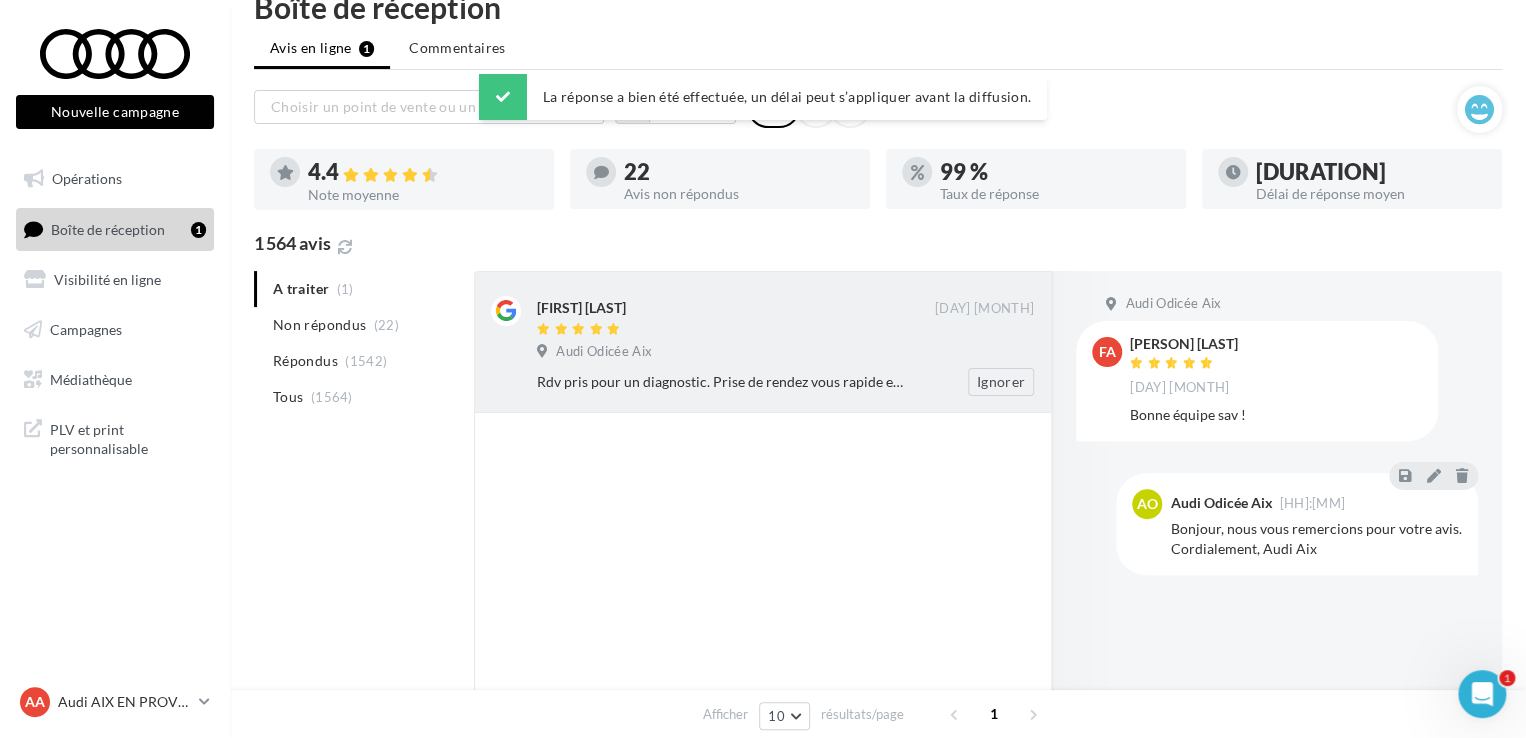 click on "[FIRST] [LAST]" at bounding box center (736, 306) 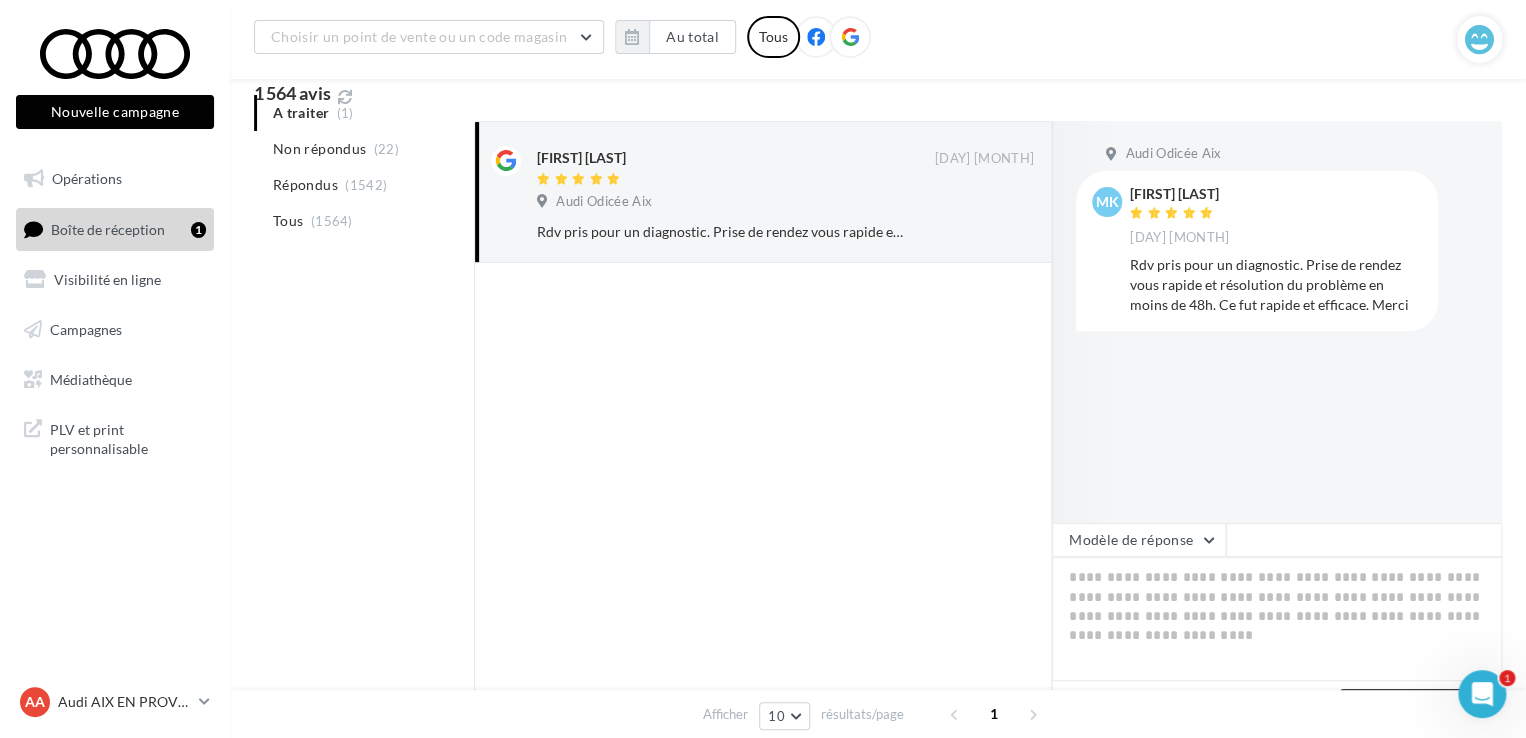 scroll, scrollTop: 240, scrollLeft: 0, axis: vertical 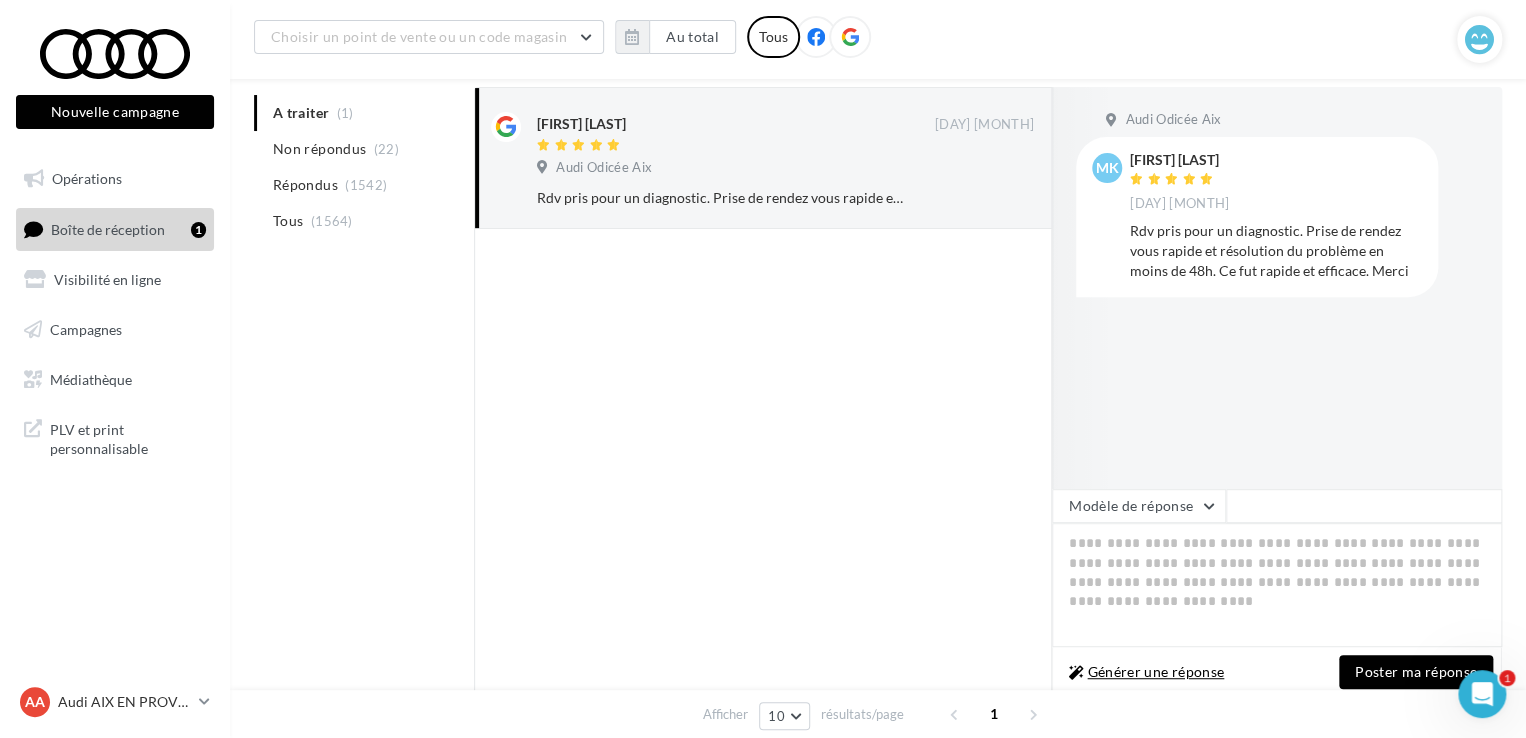 click on "Générer une réponse" at bounding box center (1146, 672) 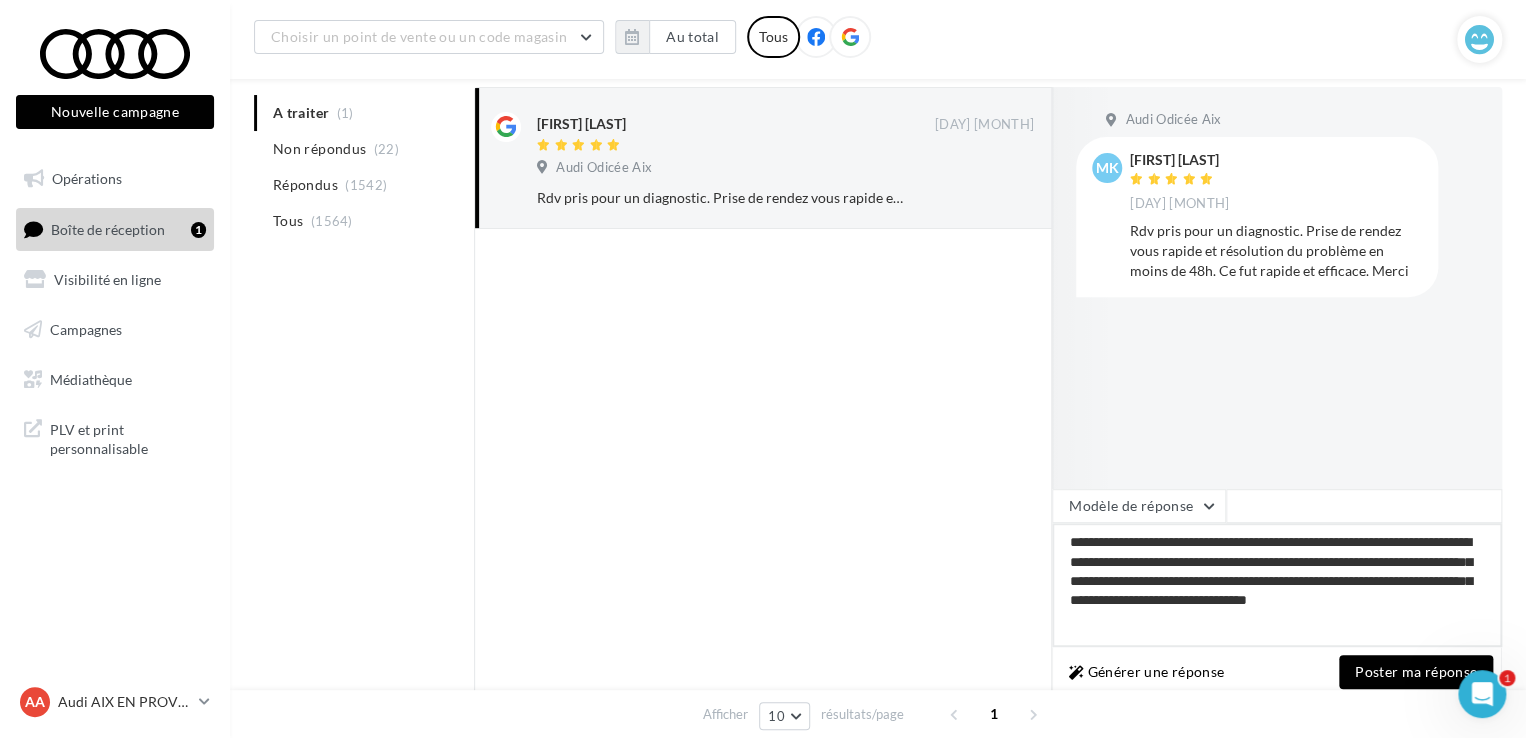 click on "**********" at bounding box center [1277, 585] 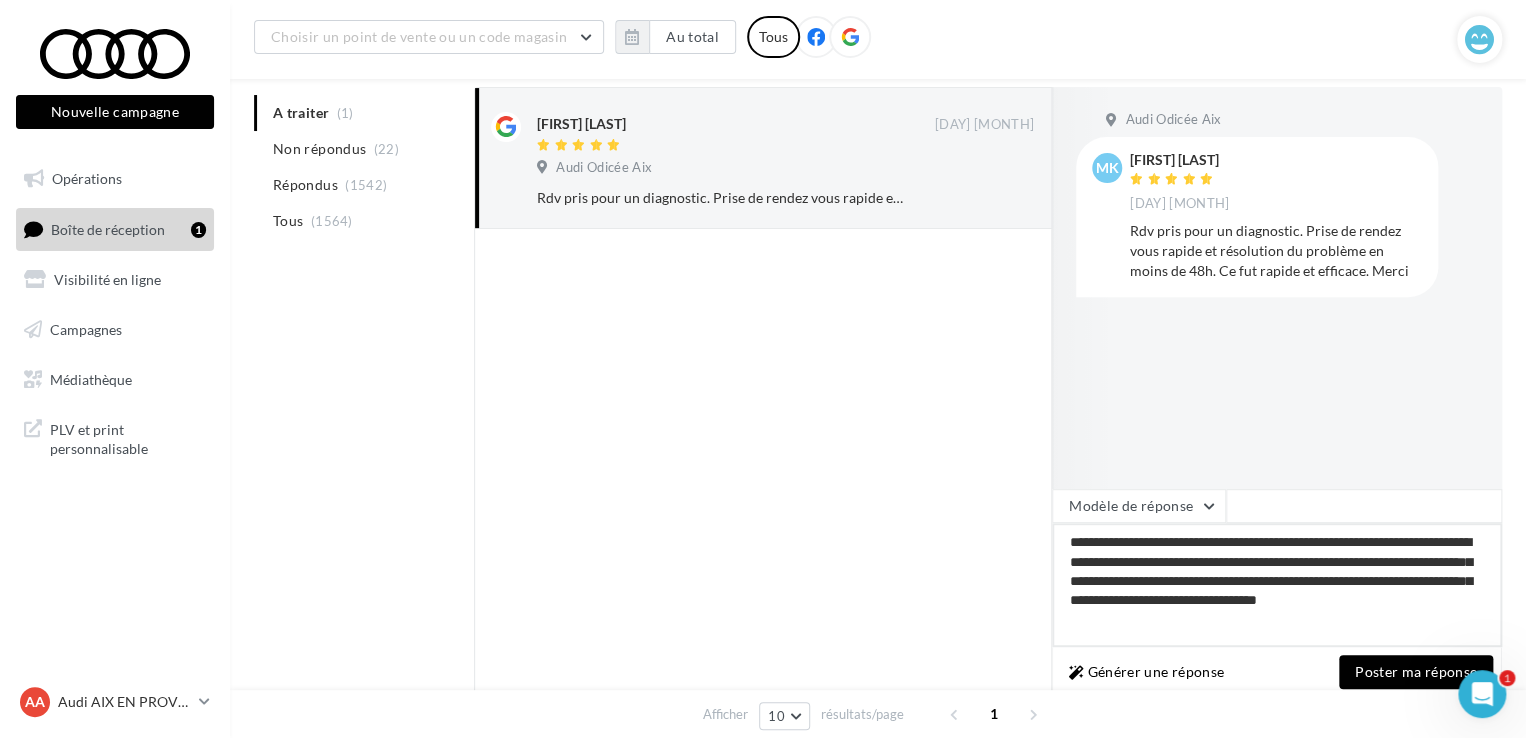 drag, startPoint x: 1128, startPoint y: 537, endPoint x: 1167, endPoint y: 537, distance: 39 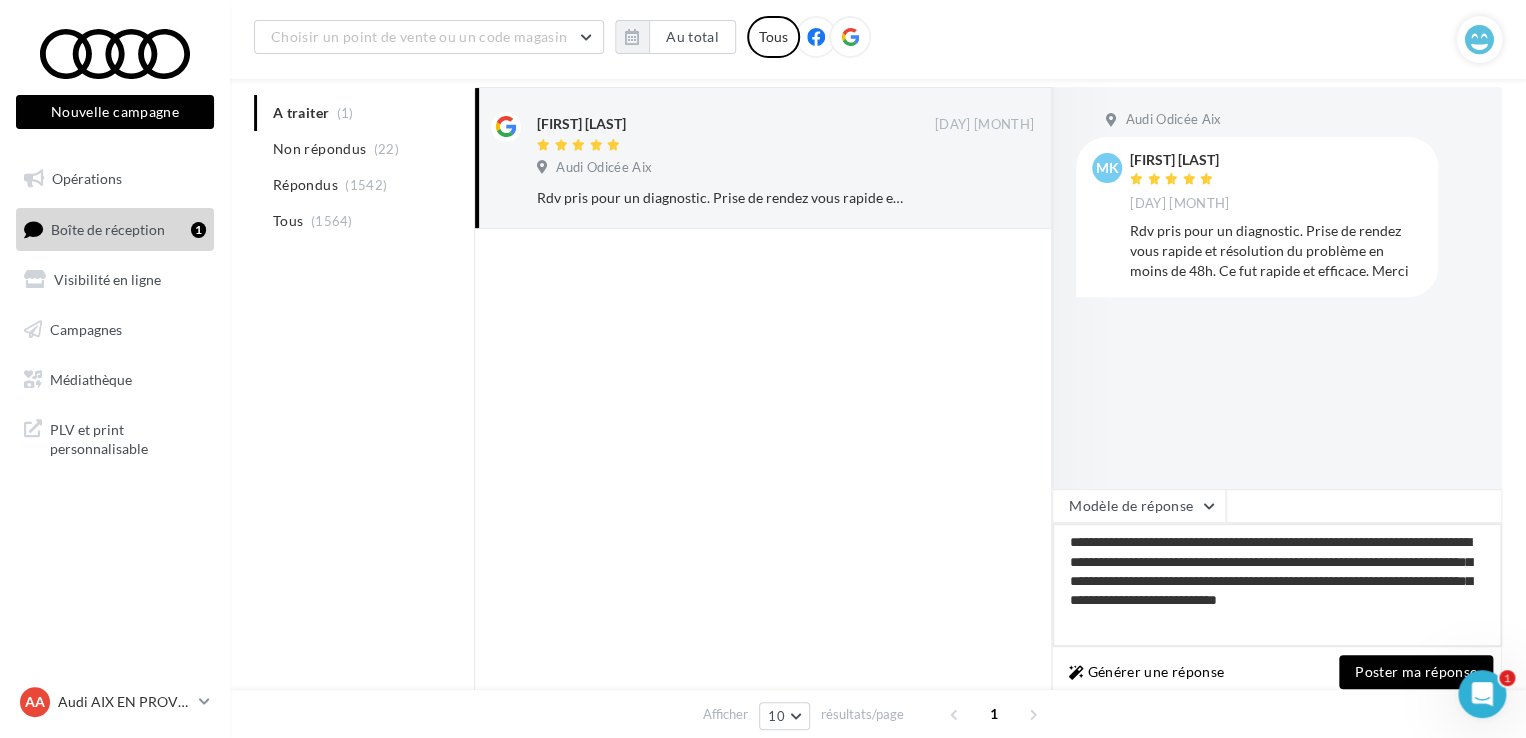 click on "**********" at bounding box center [1277, 585] 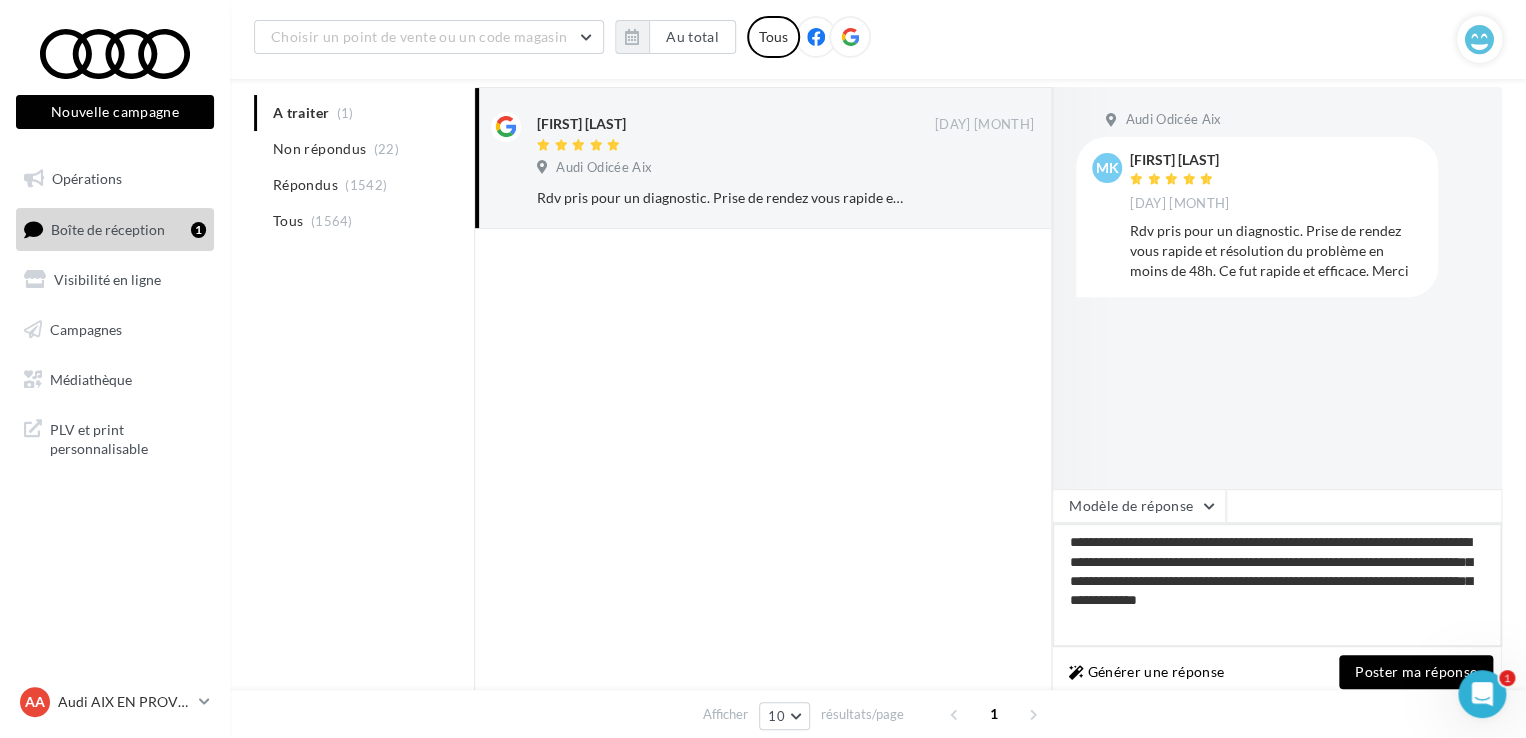 click on "**********" at bounding box center [1277, 585] 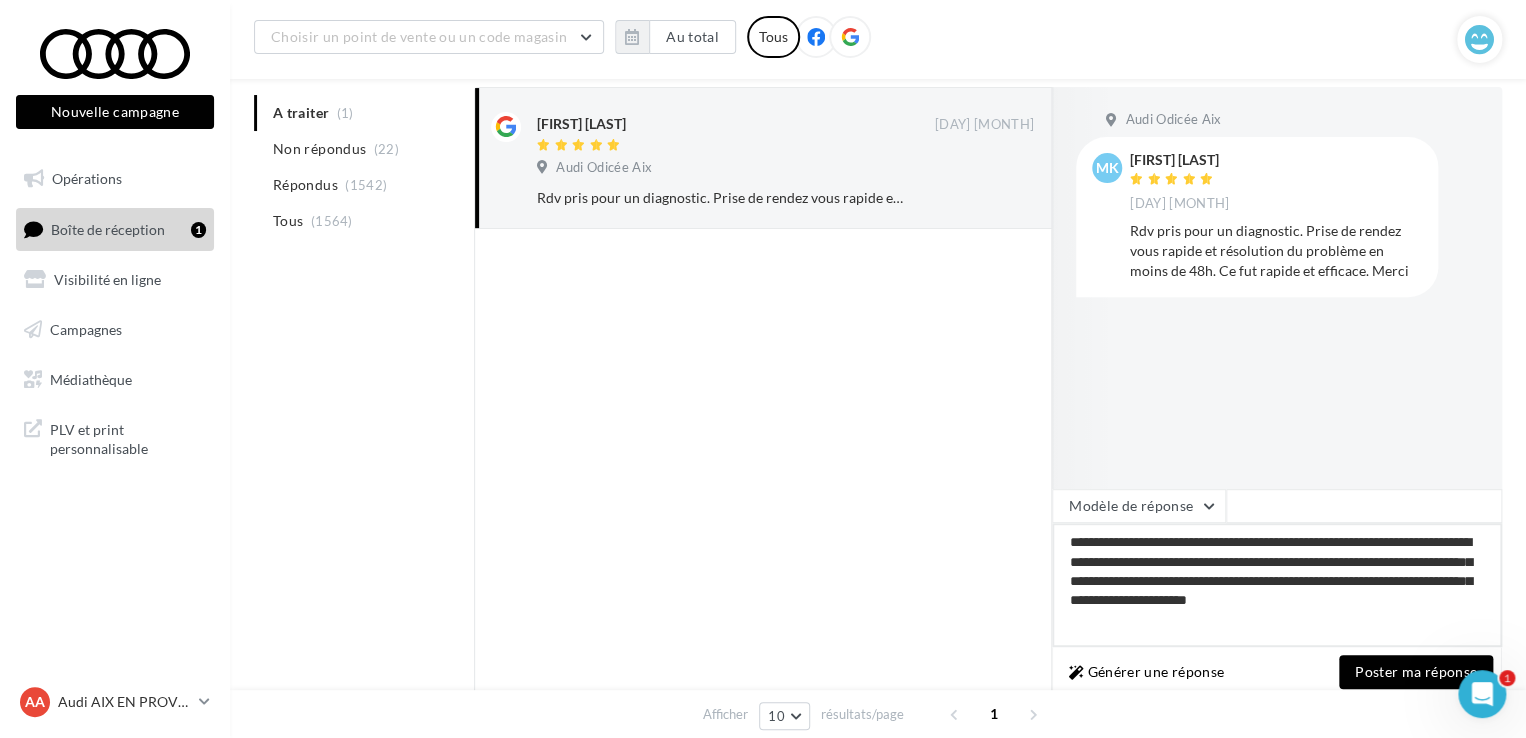 drag, startPoint x: 1363, startPoint y: 553, endPoint x: 1092, endPoint y: 585, distance: 272.88275 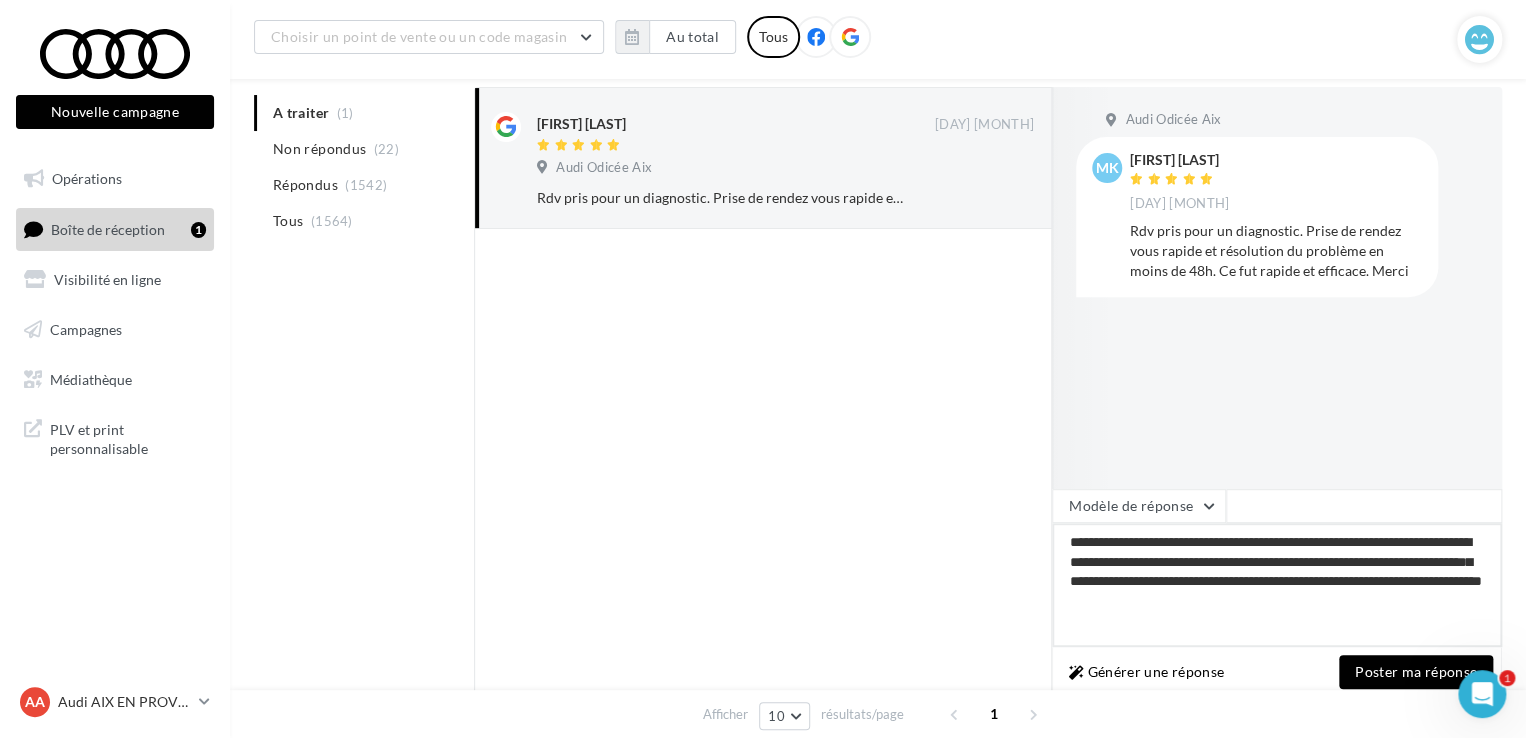 click on "**********" at bounding box center [1277, 585] 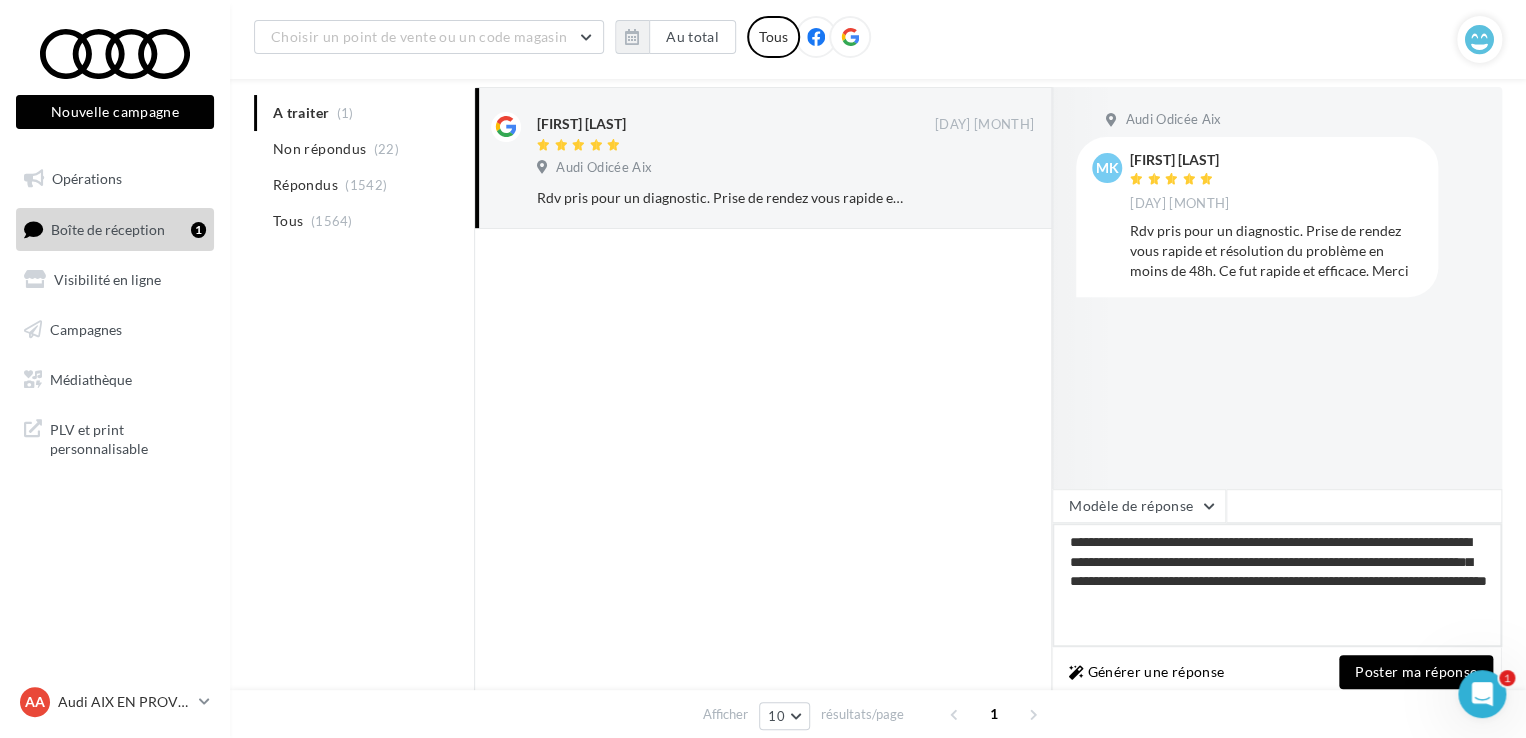 click on "**********" at bounding box center [1277, 585] 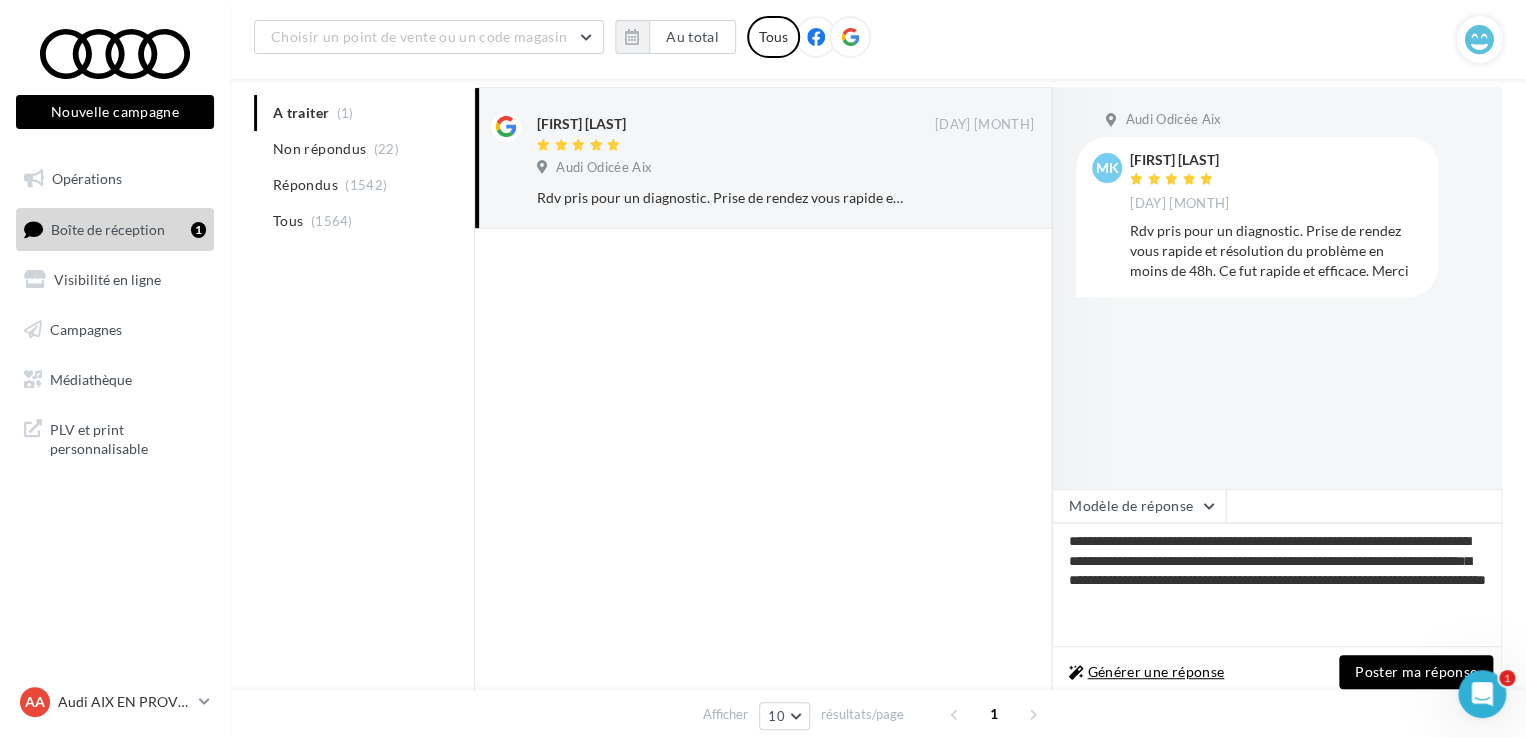click on "Générer une réponse" at bounding box center [1146, 672] 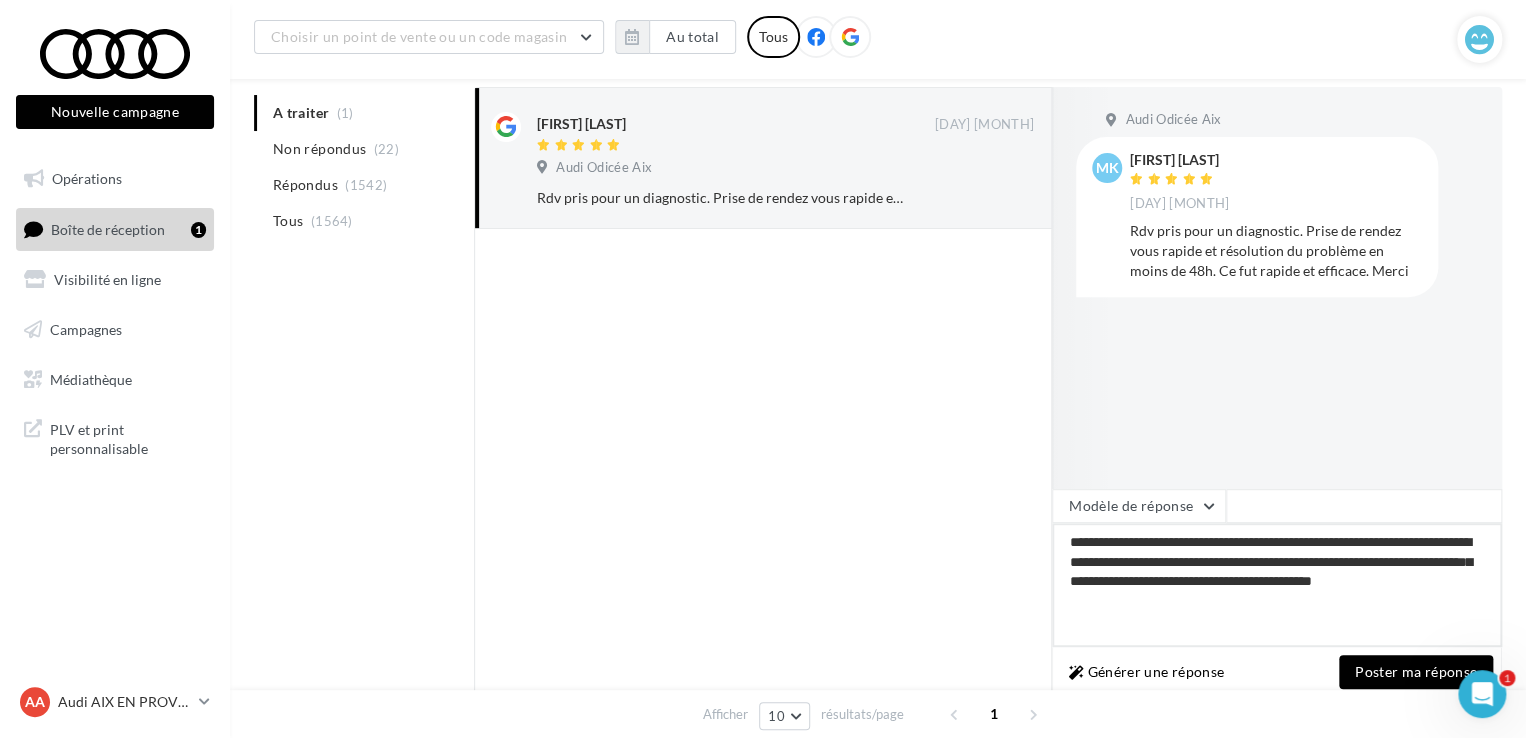 drag, startPoint x: 1126, startPoint y: 543, endPoint x: 1152, endPoint y: 540, distance: 26.172504 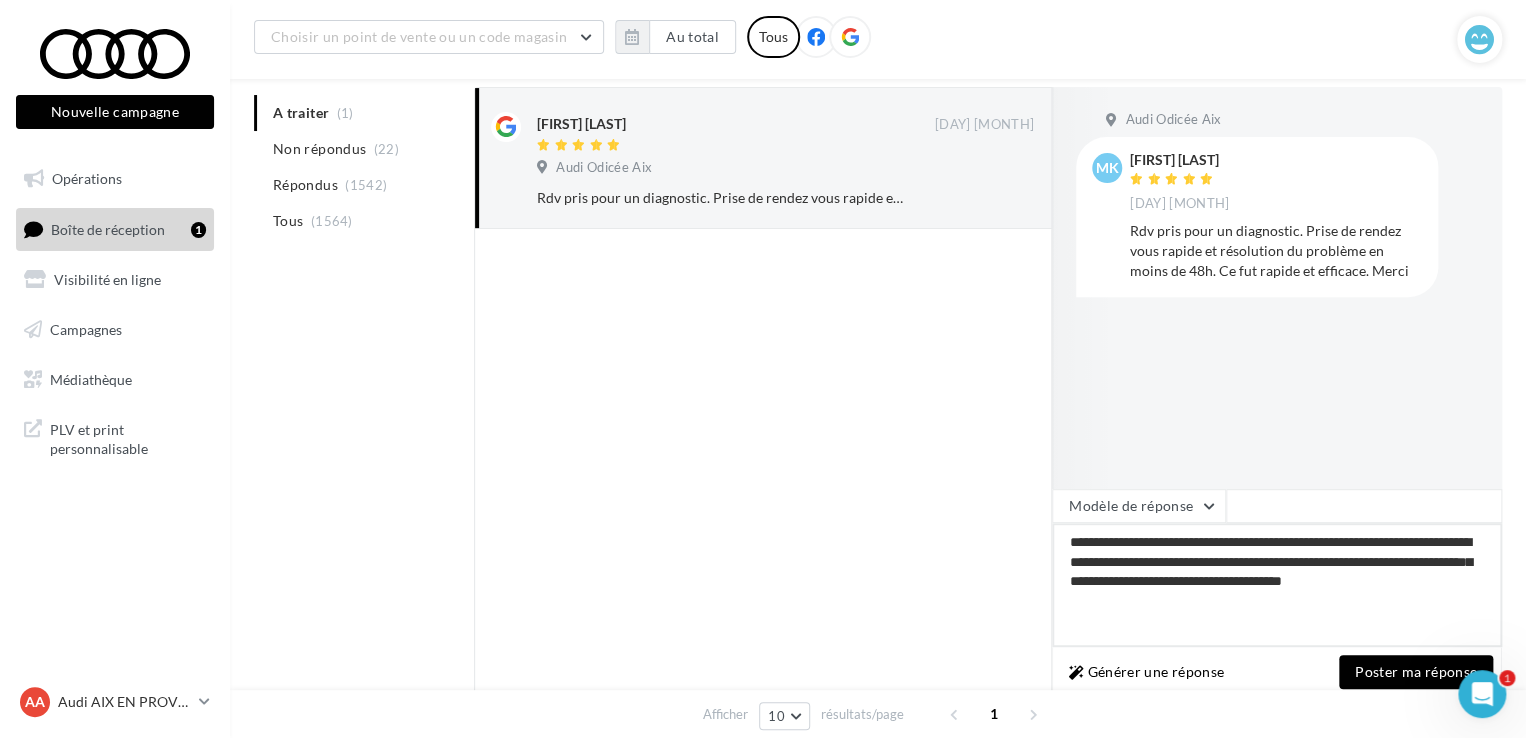 click on "**********" at bounding box center [1277, 585] 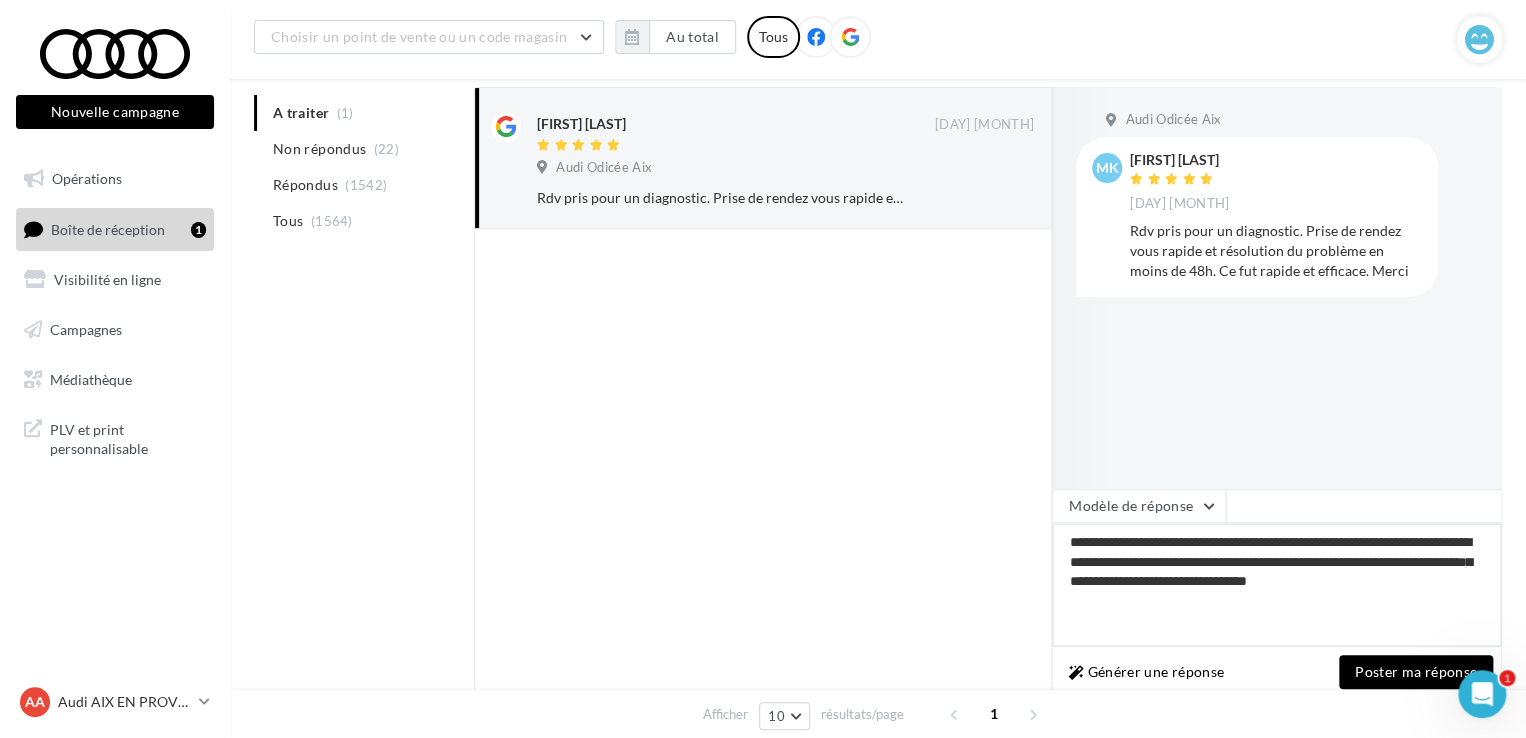 drag, startPoint x: 1225, startPoint y: 557, endPoint x: 1337, endPoint y: 555, distance: 112.01785 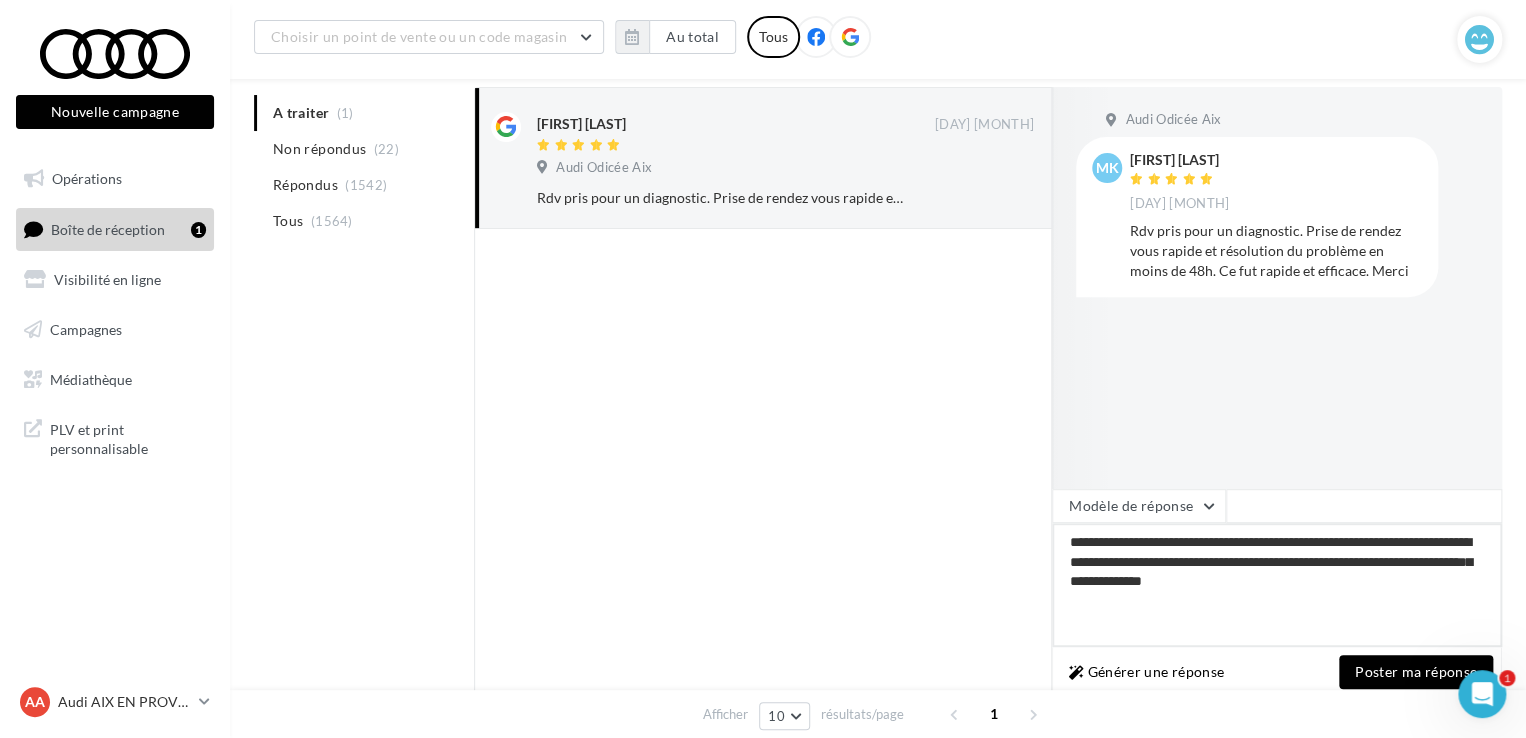click on "**********" at bounding box center [1277, 585] 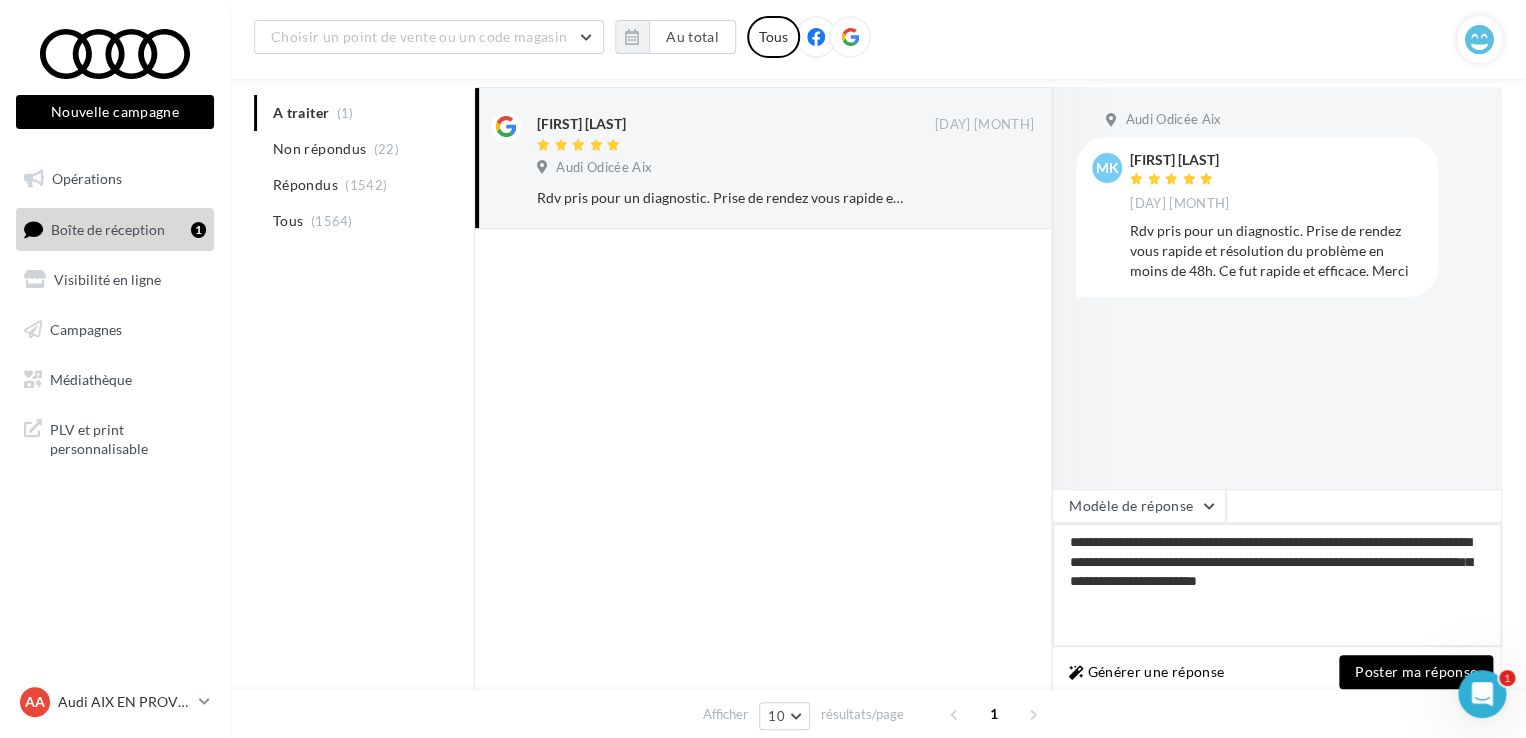 type on "**********" 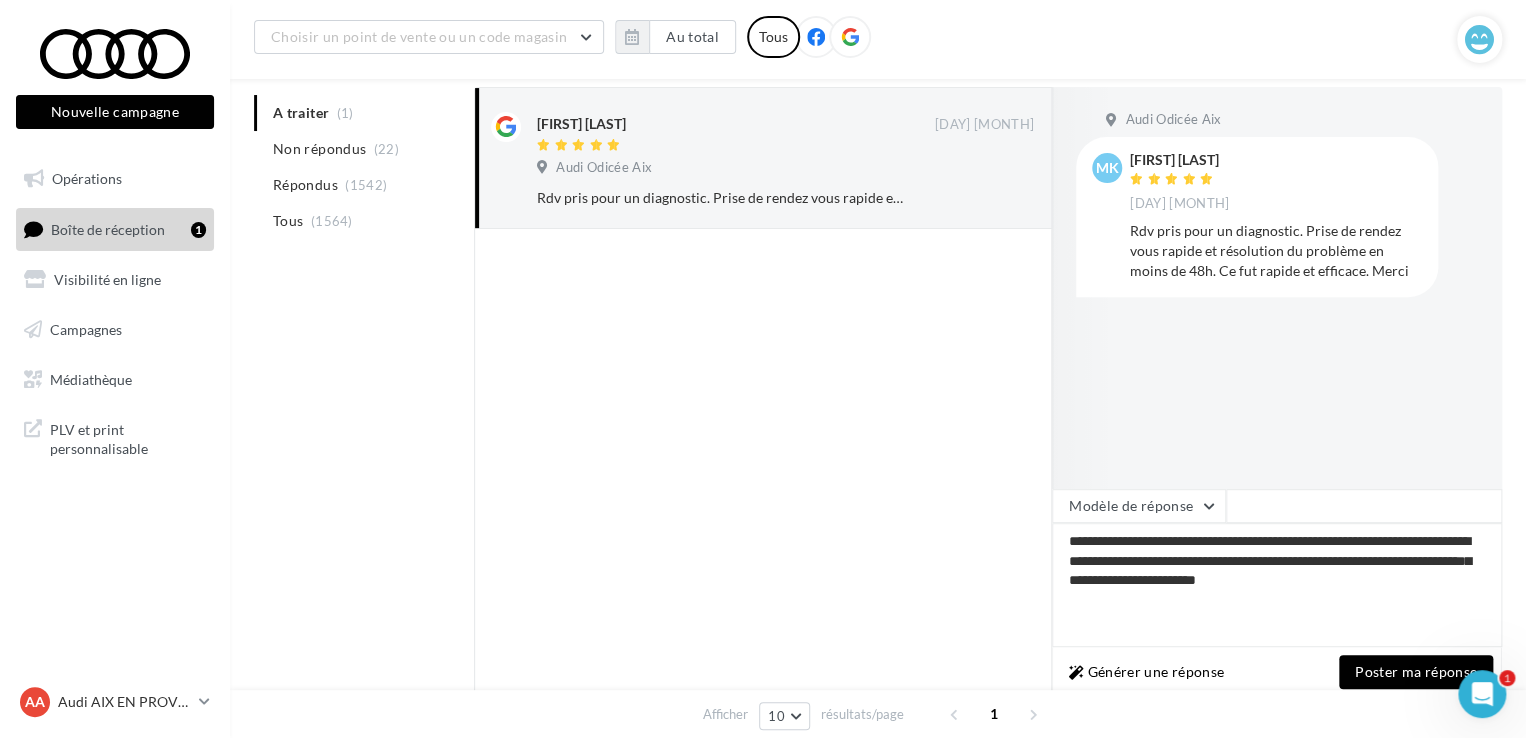 click on "Générer une réponse
Poster ma réponse" at bounding box center [1277, 672] 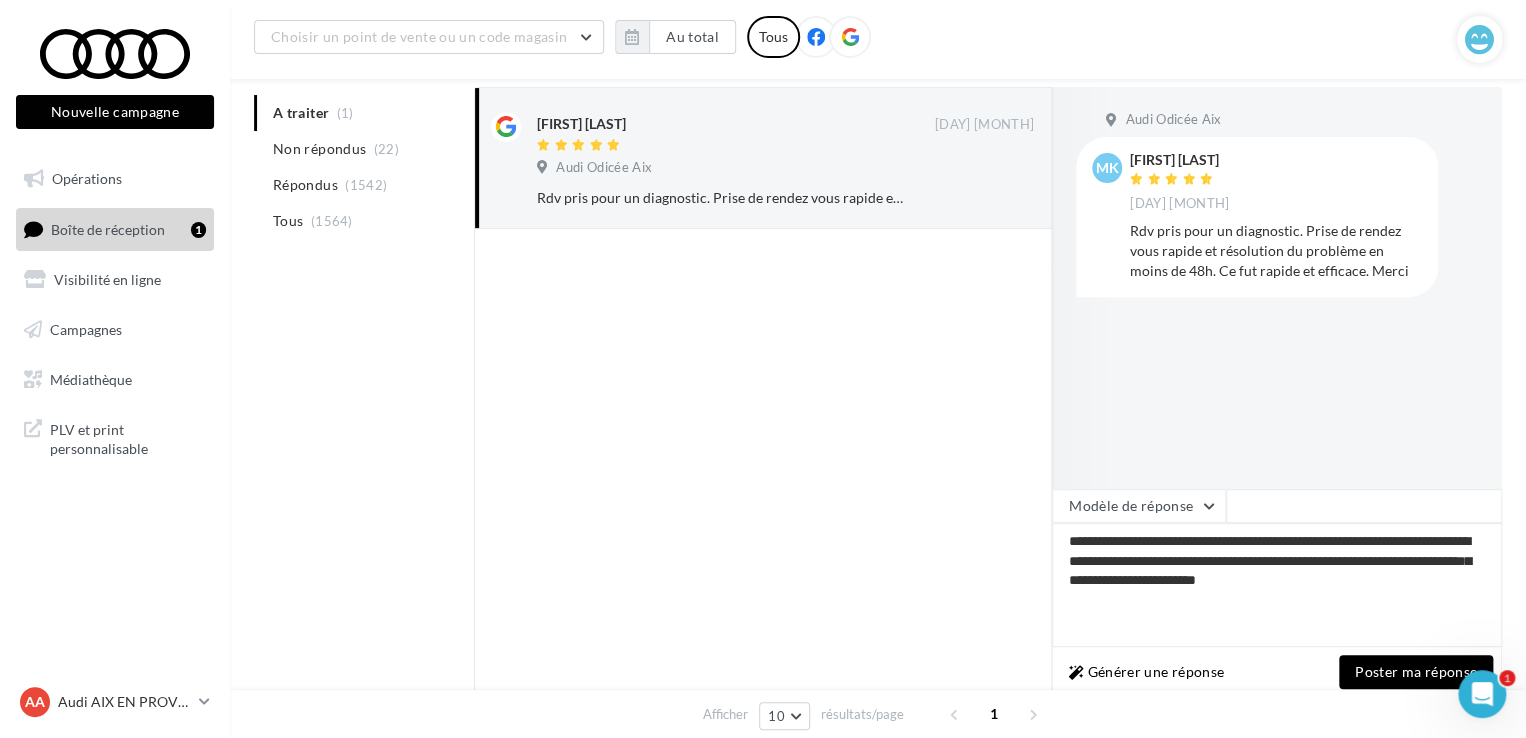 click on "Poster ma réponse" at bounding box center [1416, 672] 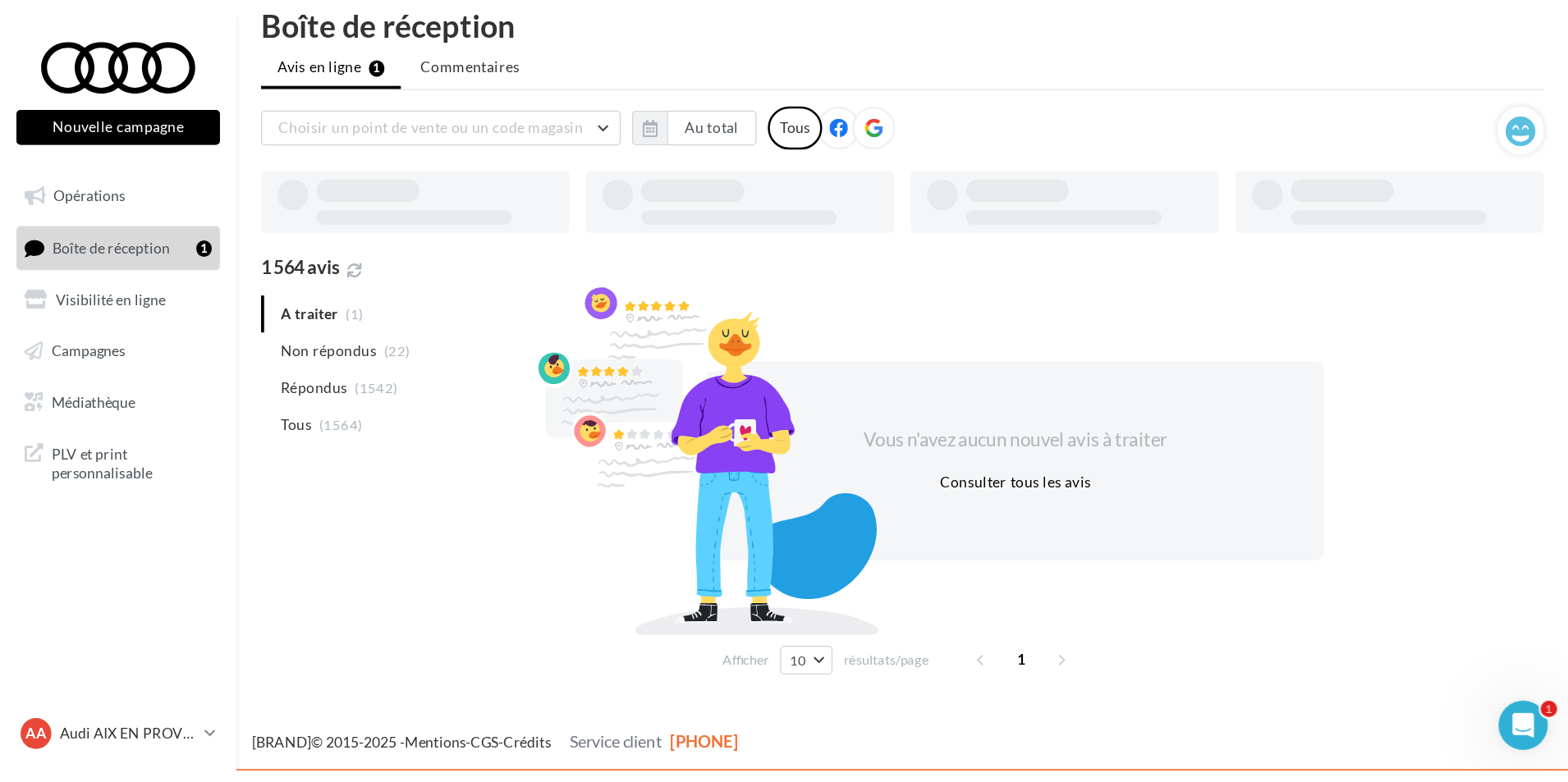 scroll, scrollTop: 26, scrollLeft: 0, axis: vertical 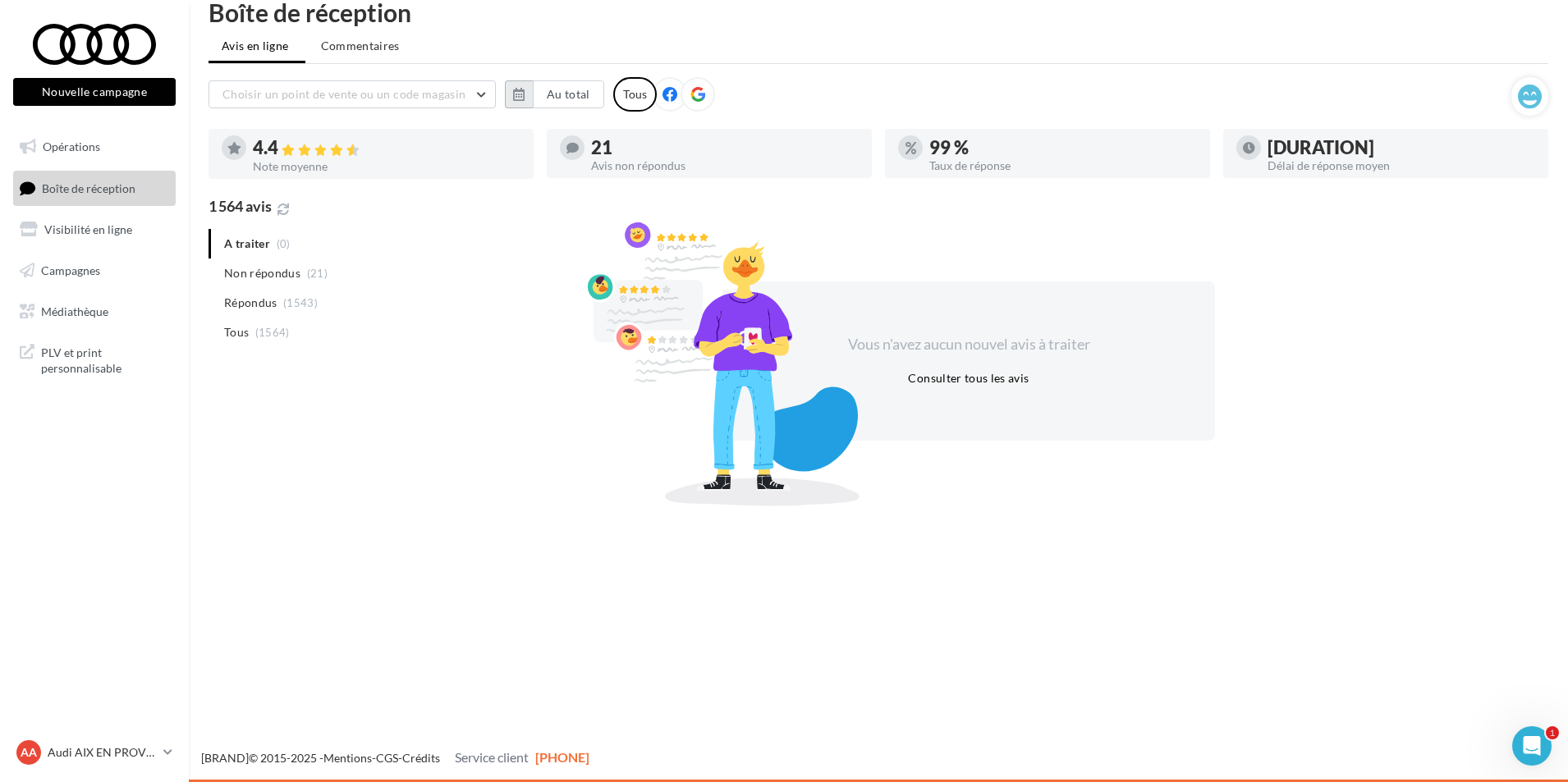 click at bounding box center [519, 94] 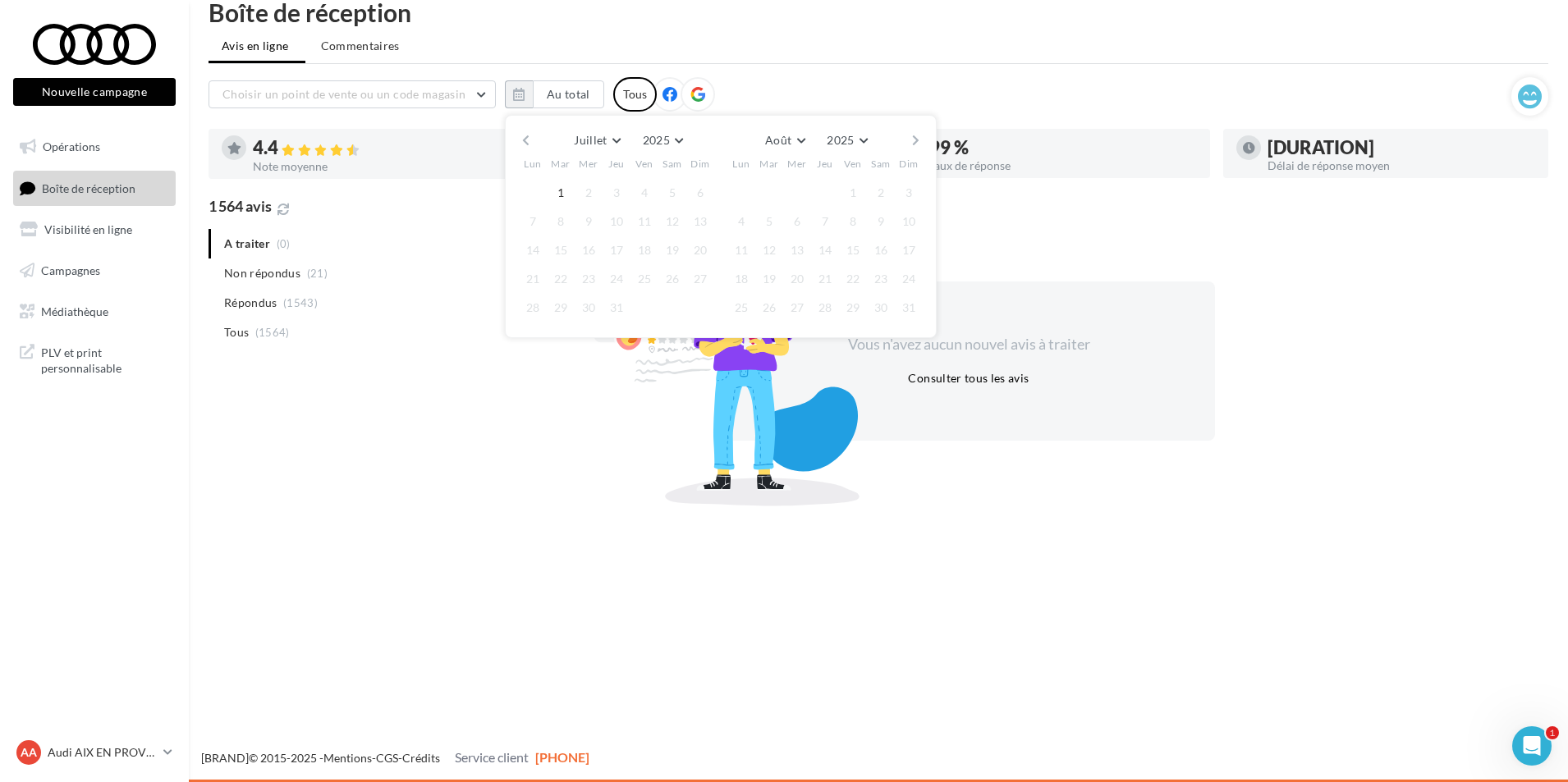 click at bounding box center [525, 140] 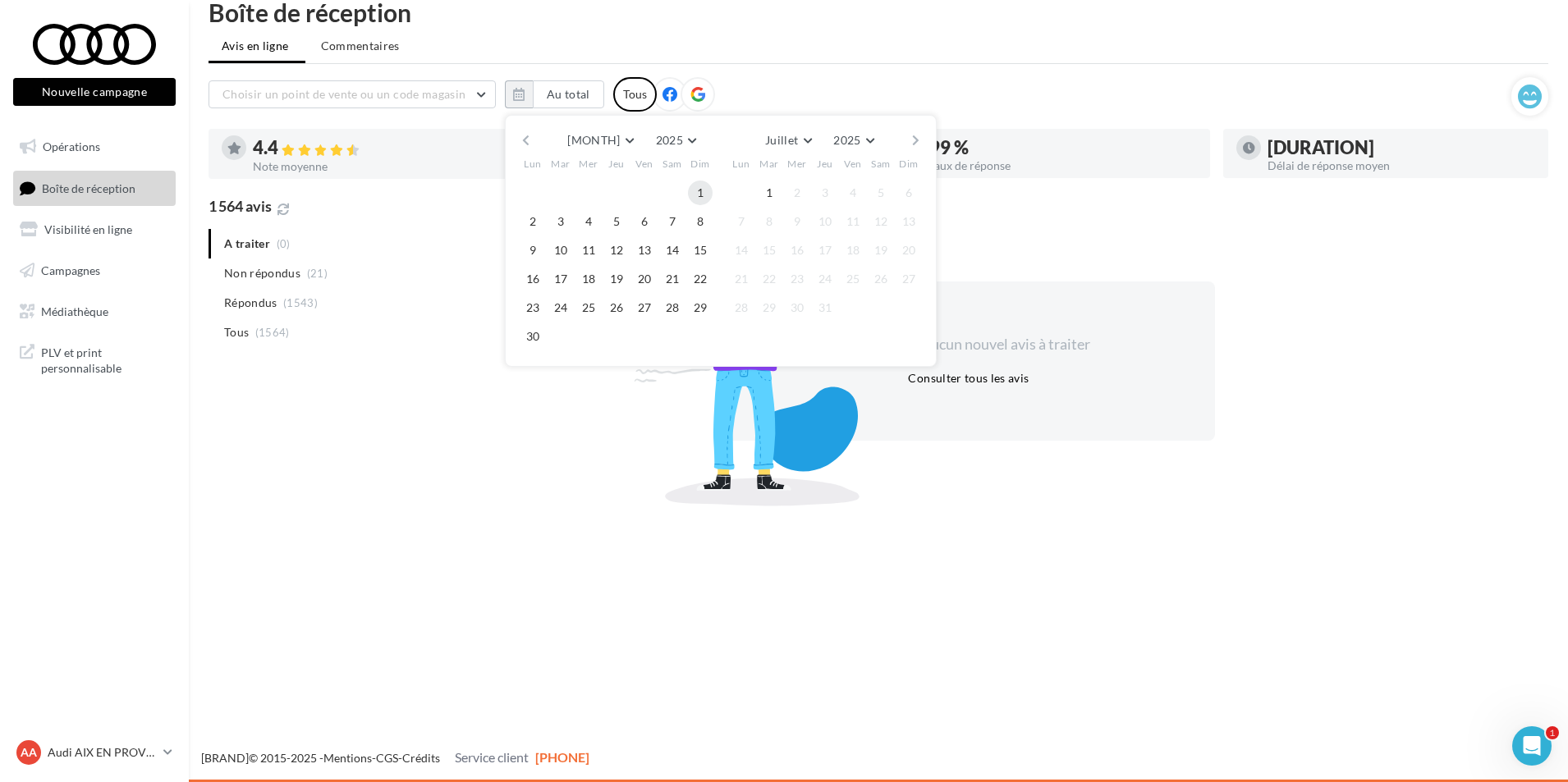 click on "1" at bounding box center [700, 193] 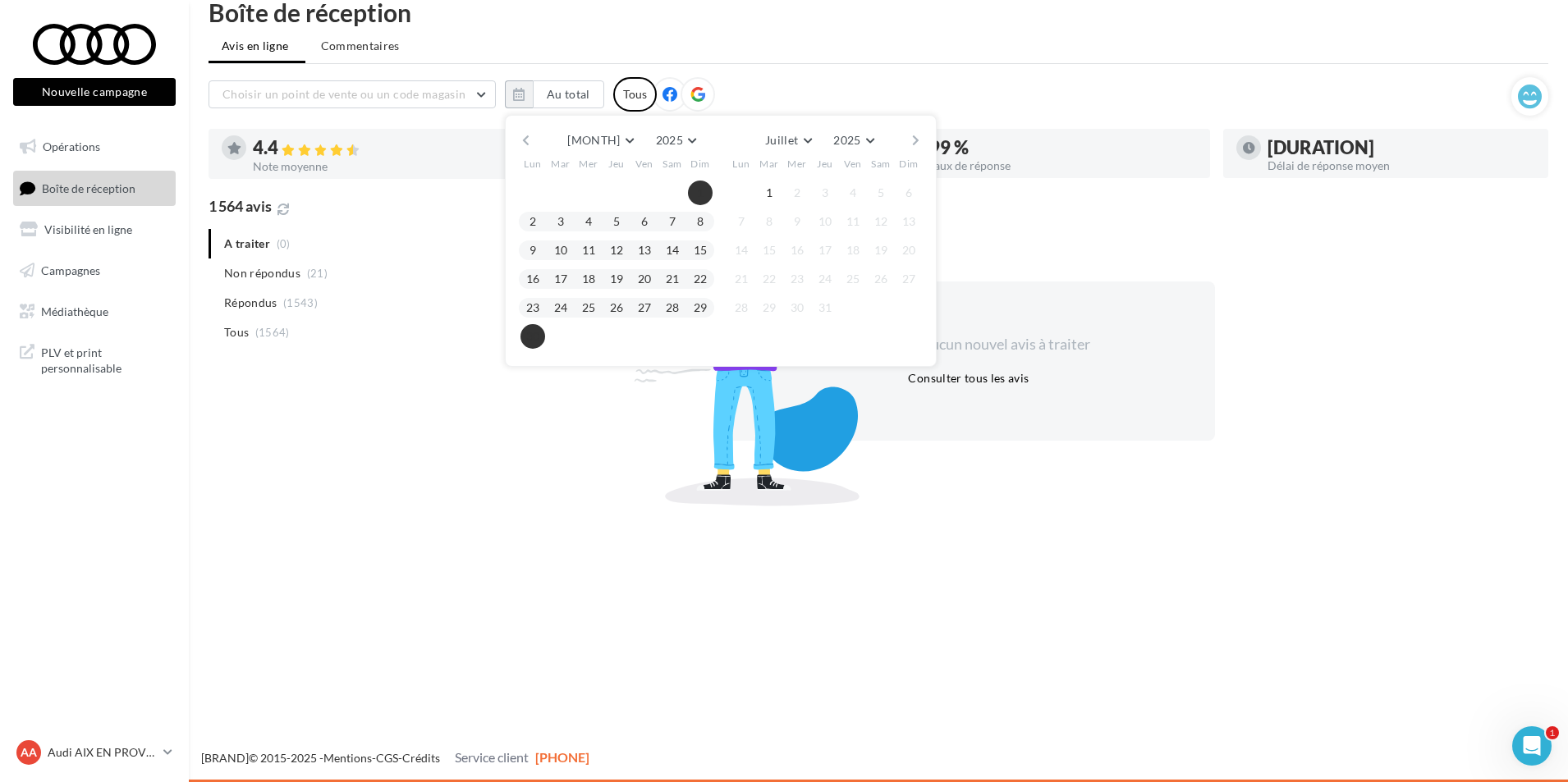 click on "30" at bounding box center (700, 193) 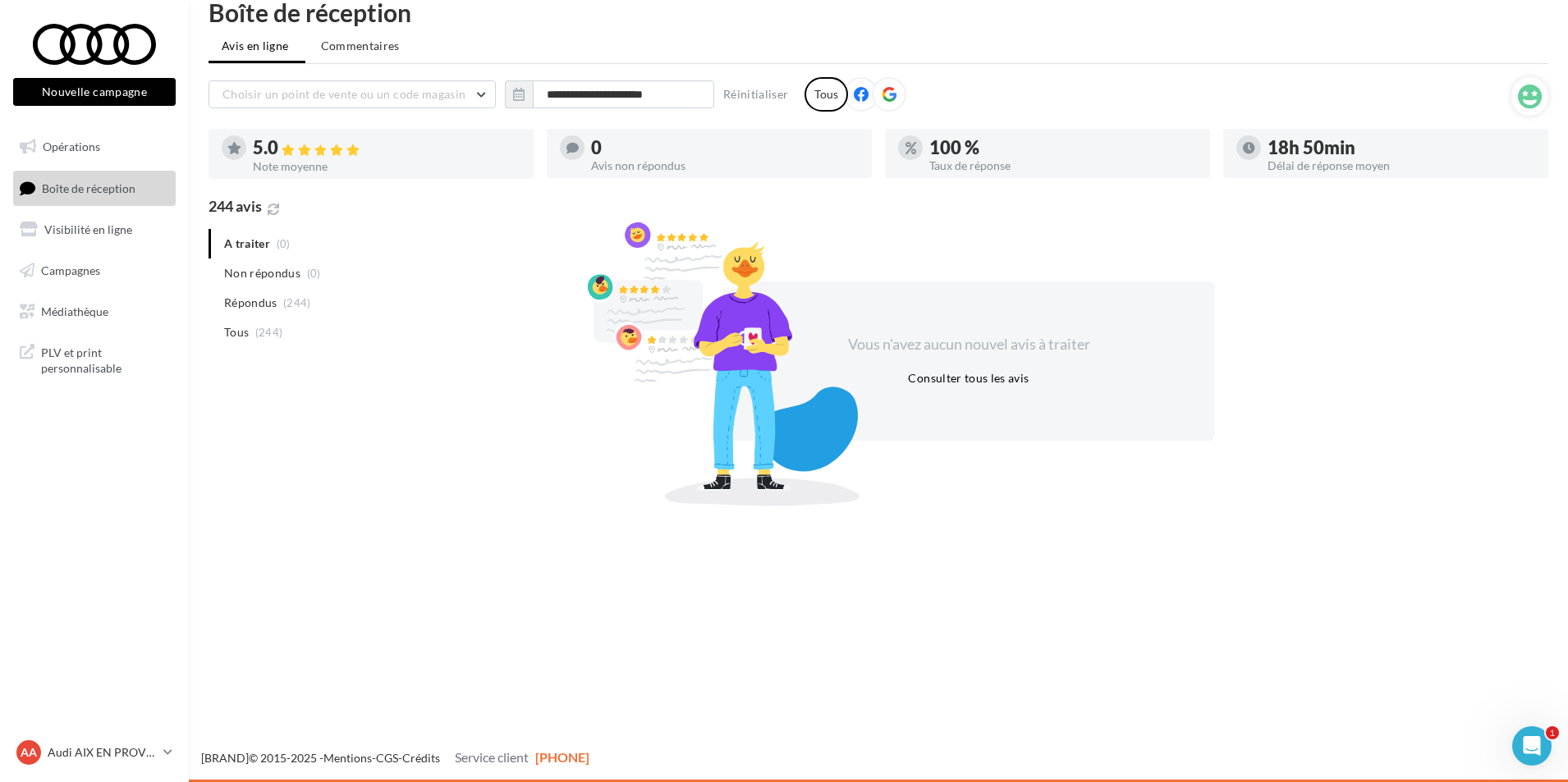 click on "A traiter
(0)
Non répondus
(0)
Répondus
(244)
Tous
(244)" at bounding box center (234, 148) 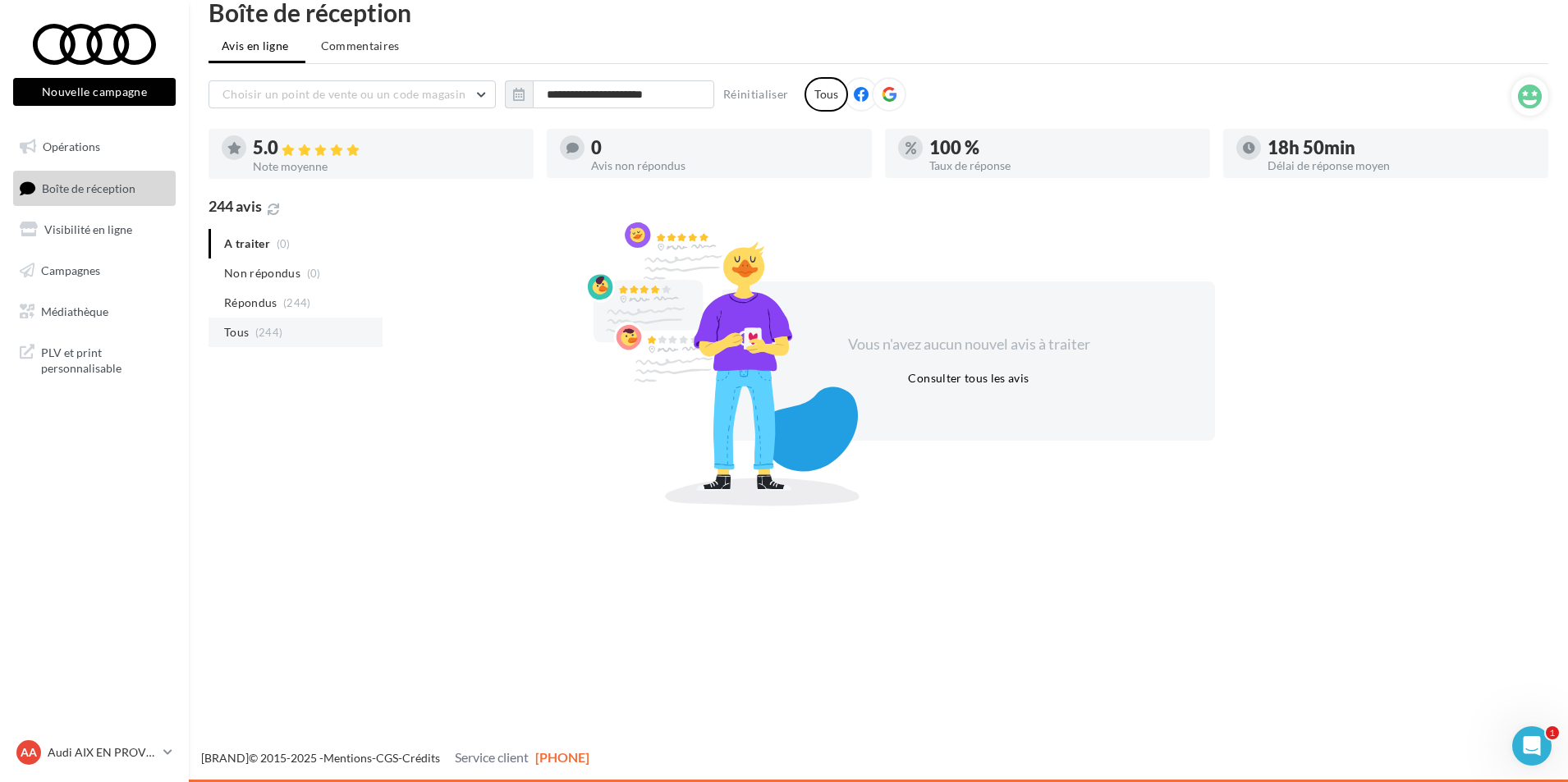 click on "(244)" at bounding box center [314, 273] 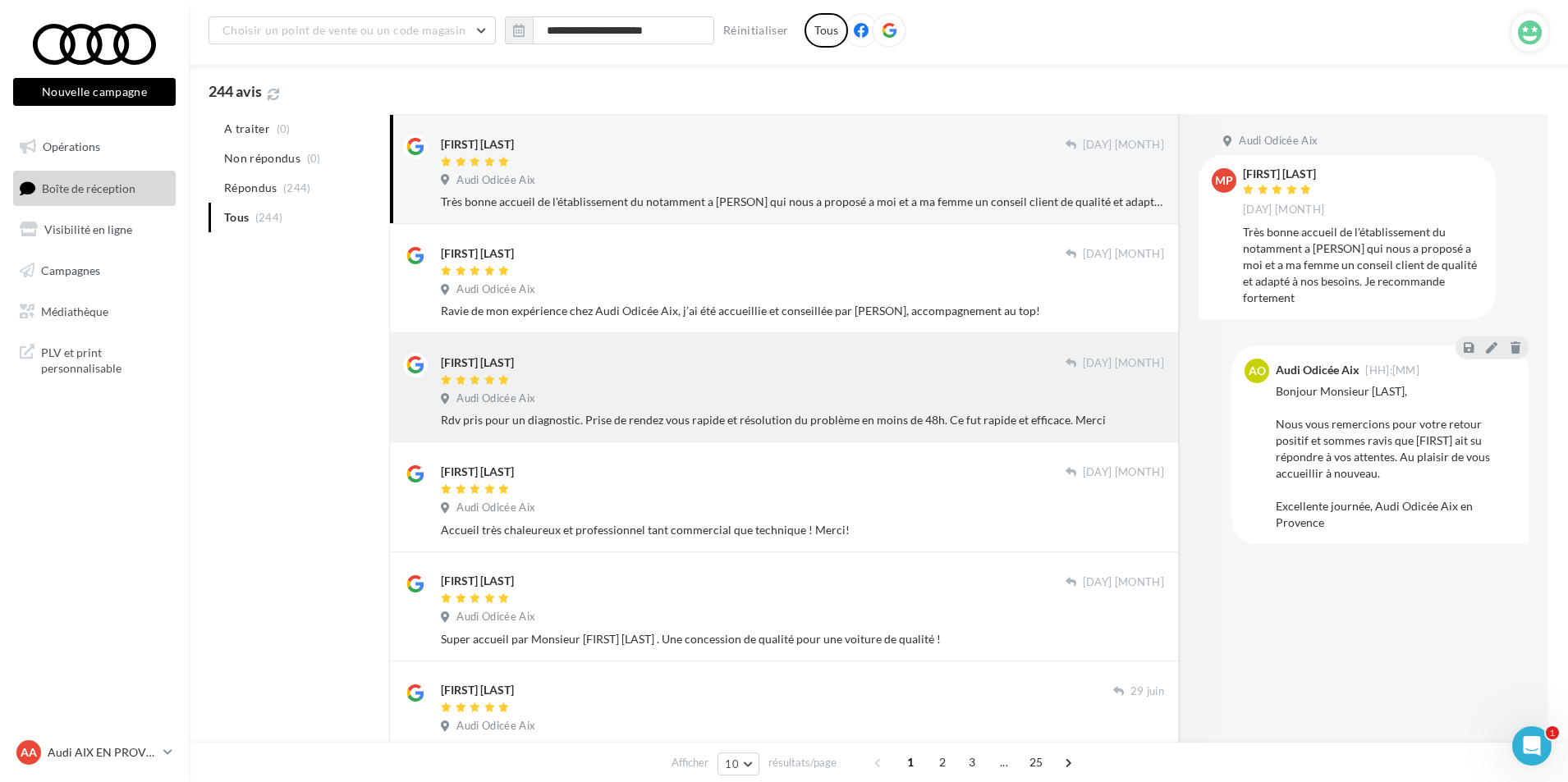 scroll, scrollTop: 108, scrollLeft: 0, axis: vertical 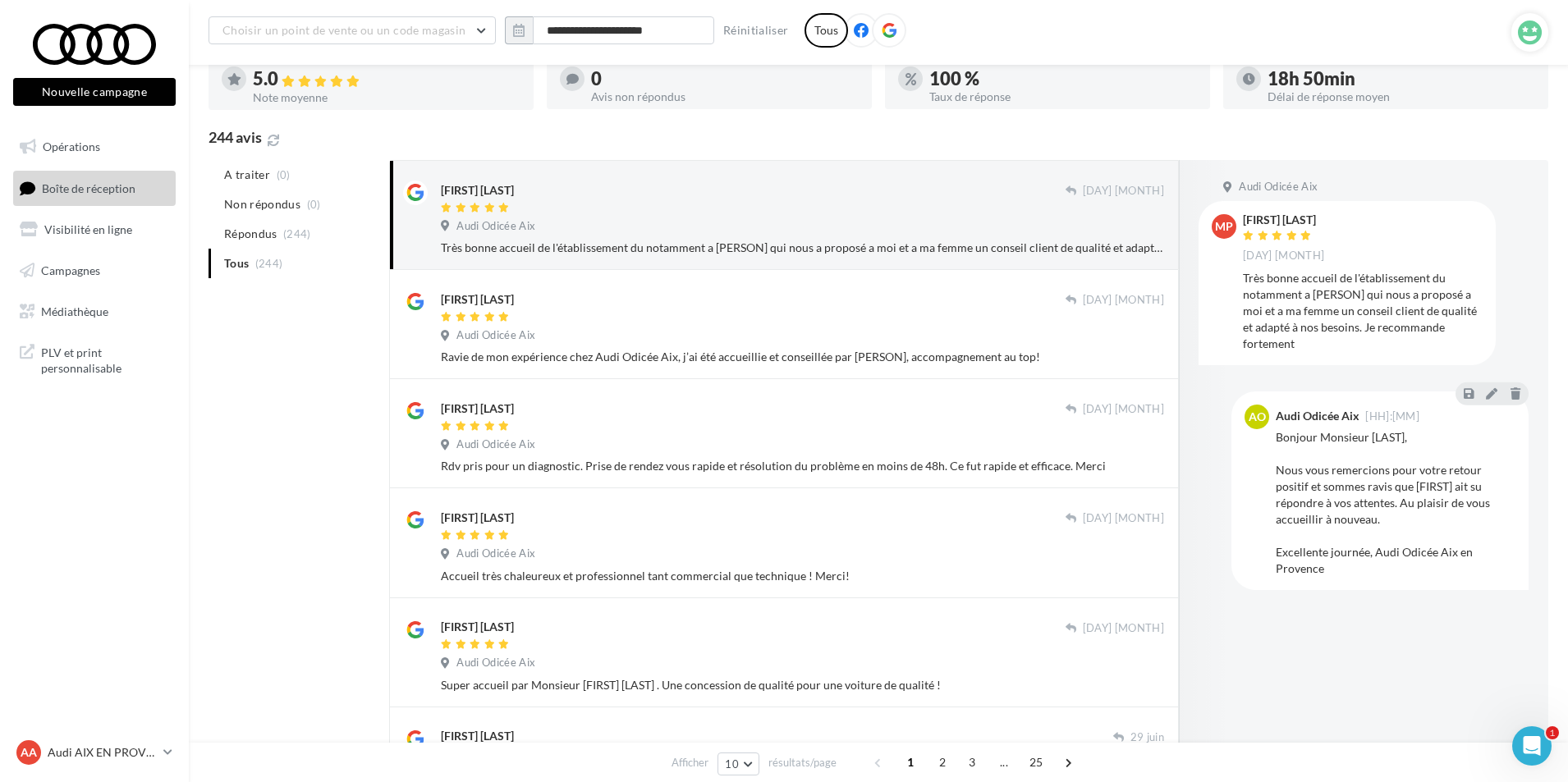 drag, startPoint x: 513, startPoint y: 31, endPoint x: 525, endPoint y: 46, distance: 19.20937 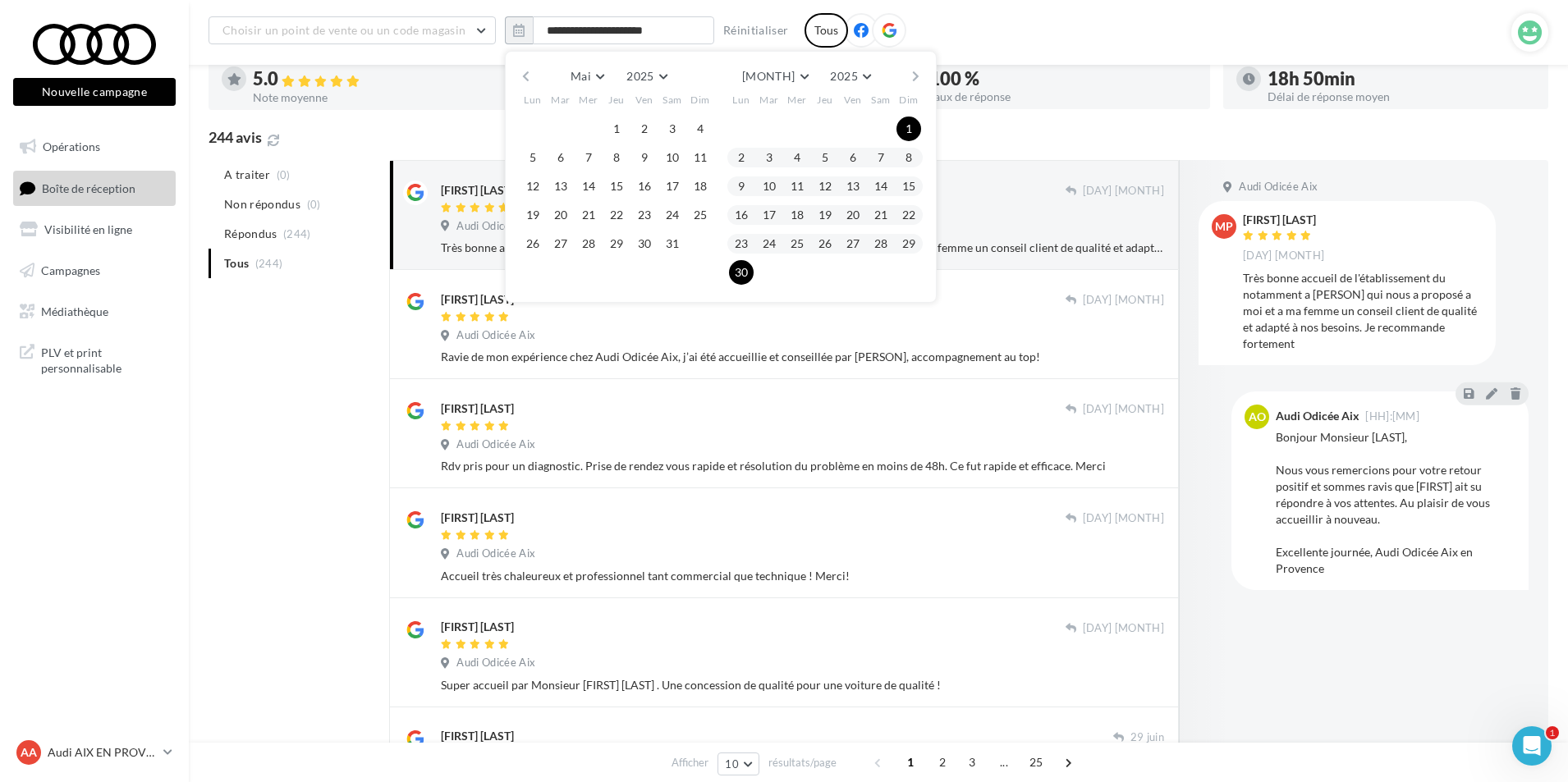 drag, startPoint x: 621, startPoint y: 125, endPoint x: 632, endPoint y: 139, distance: 17.804494 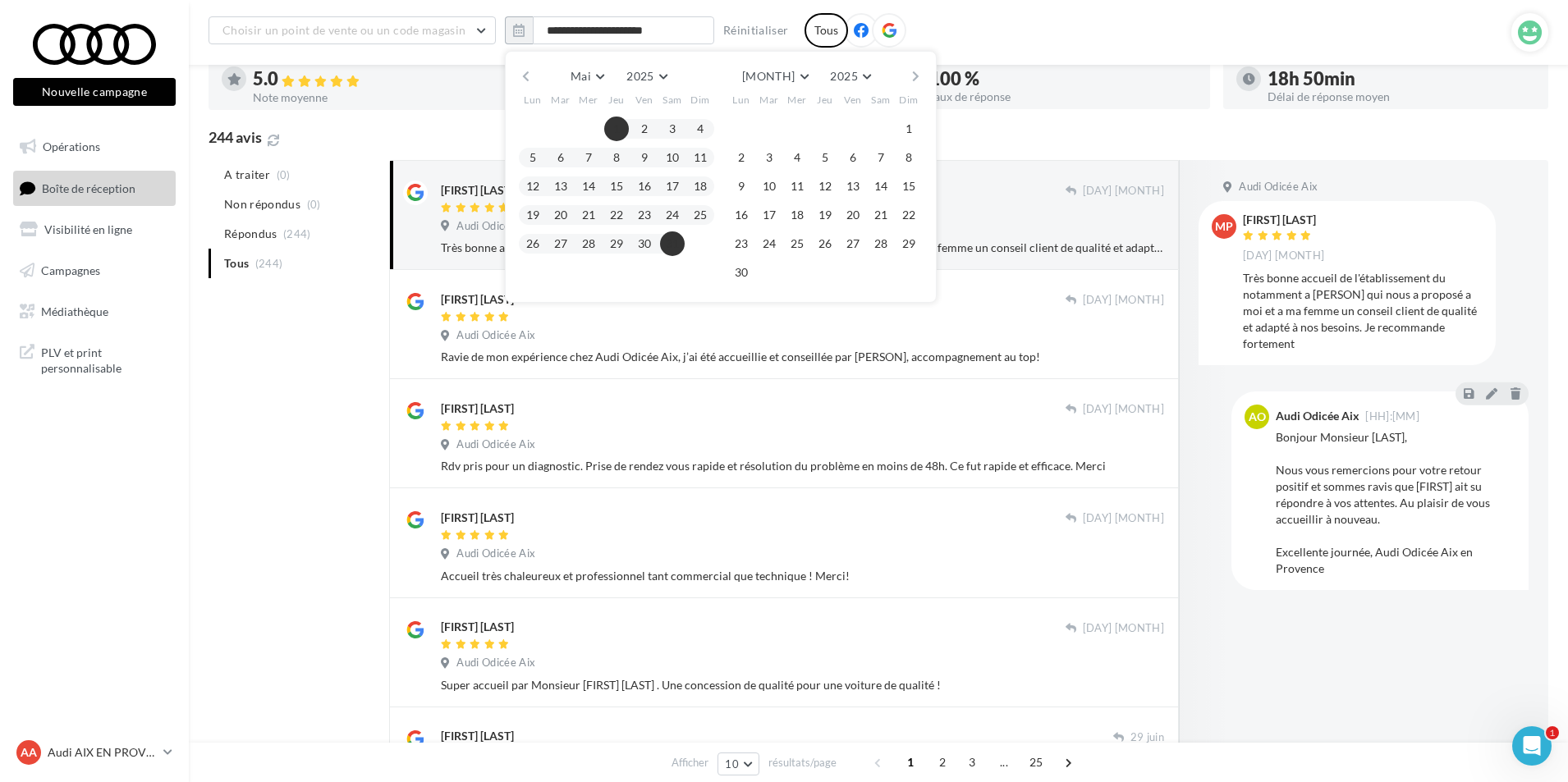 click on "31" at bounding box center [617, 129] 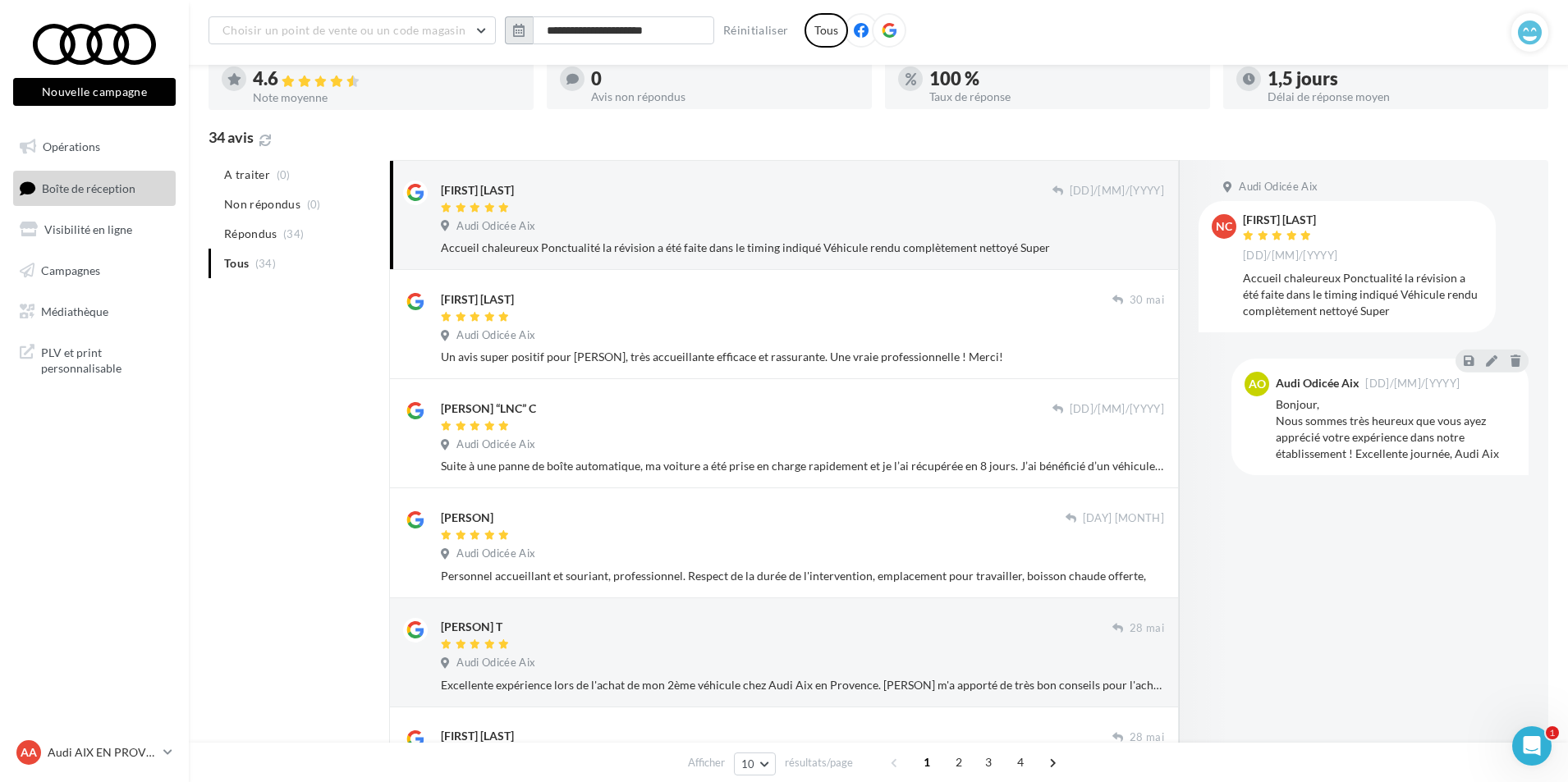 click at bounding box center [519, 30] 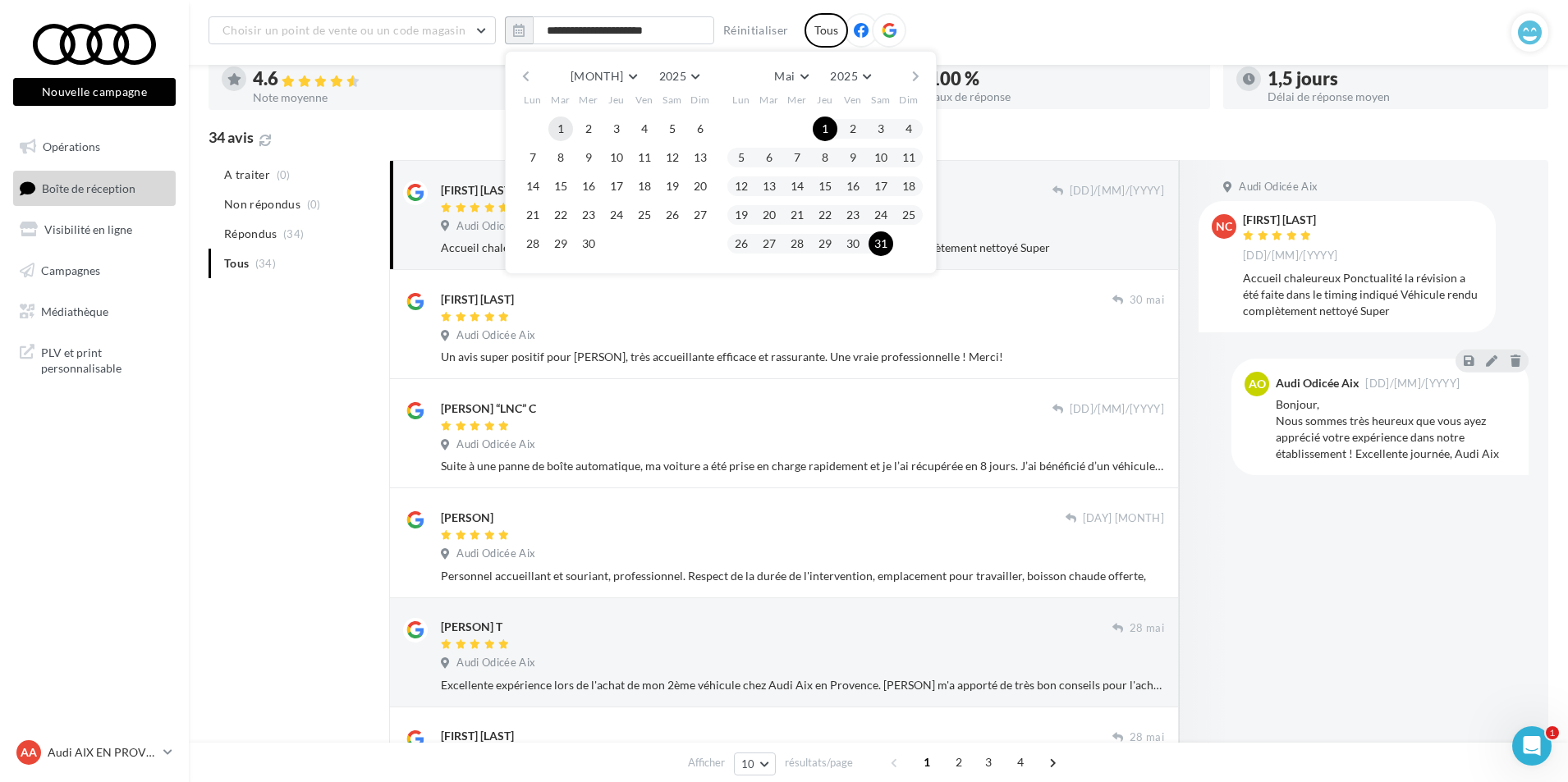 click on "1" at bounding box center (561, 129) 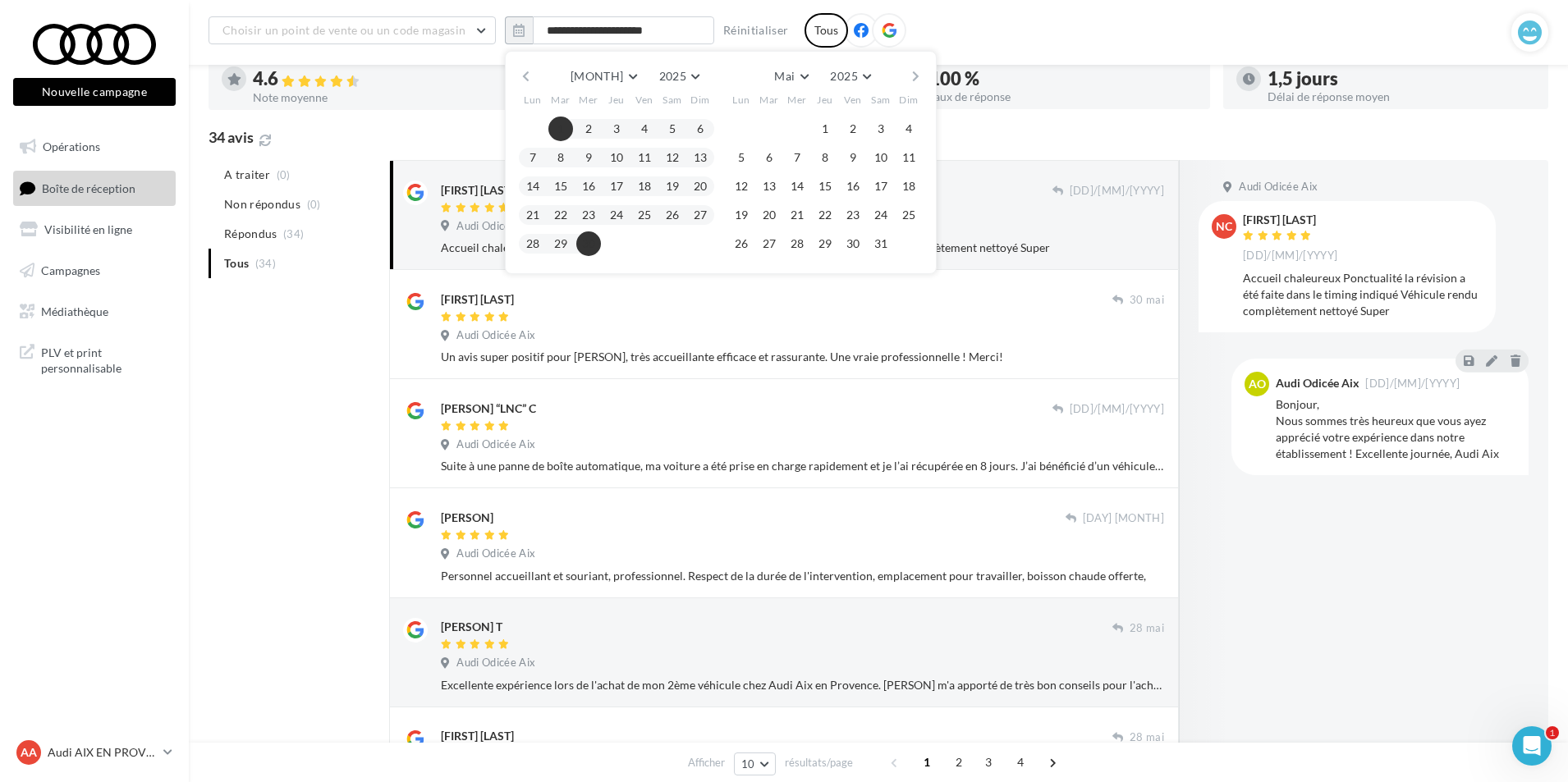 click on "30" at bounding box center (561, 129) 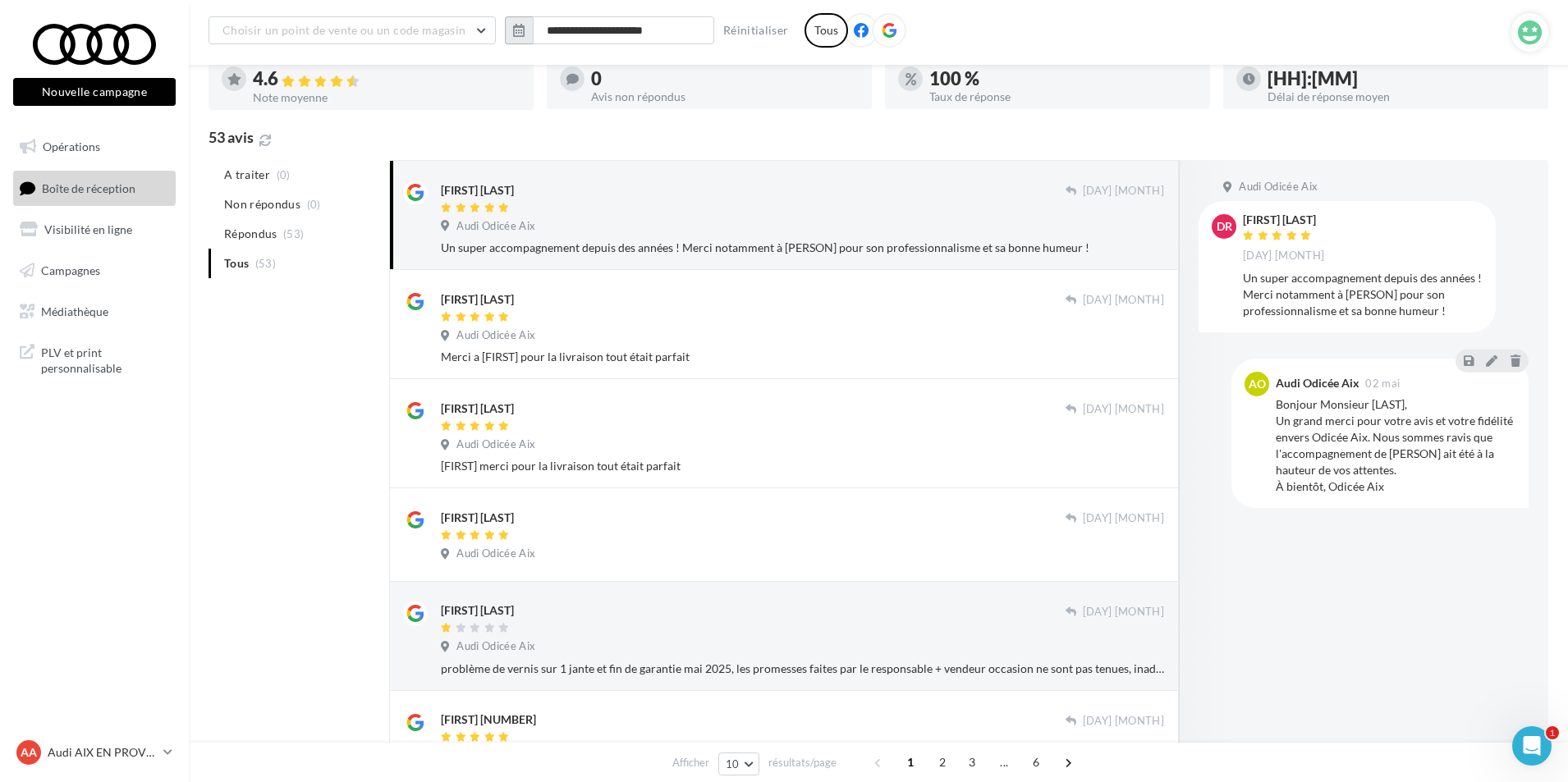 click at bounding box center [519, 30] 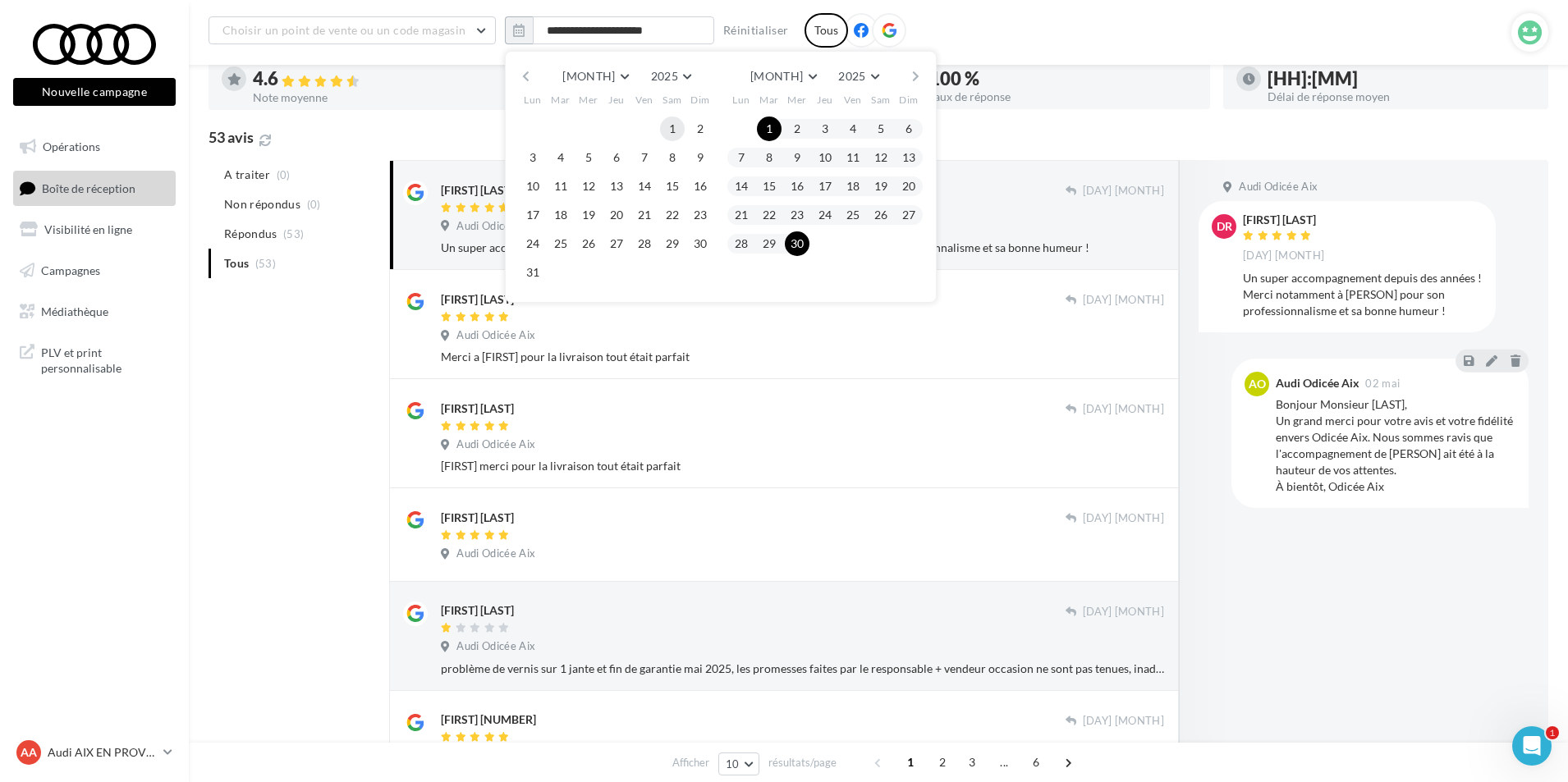 click on "1" at bounding box center (672, 129) 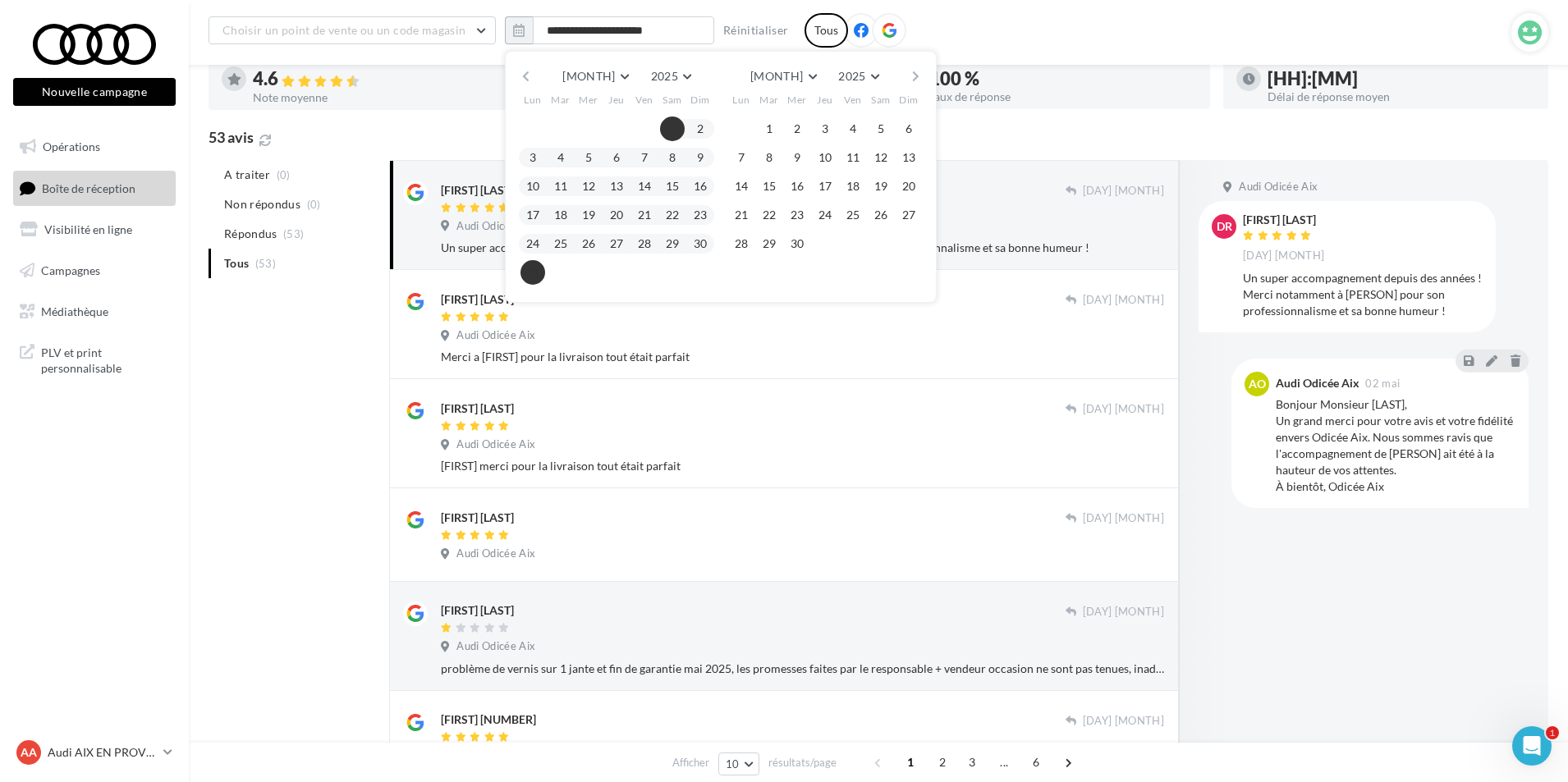 click on "31" at bounding box center [672, 129] 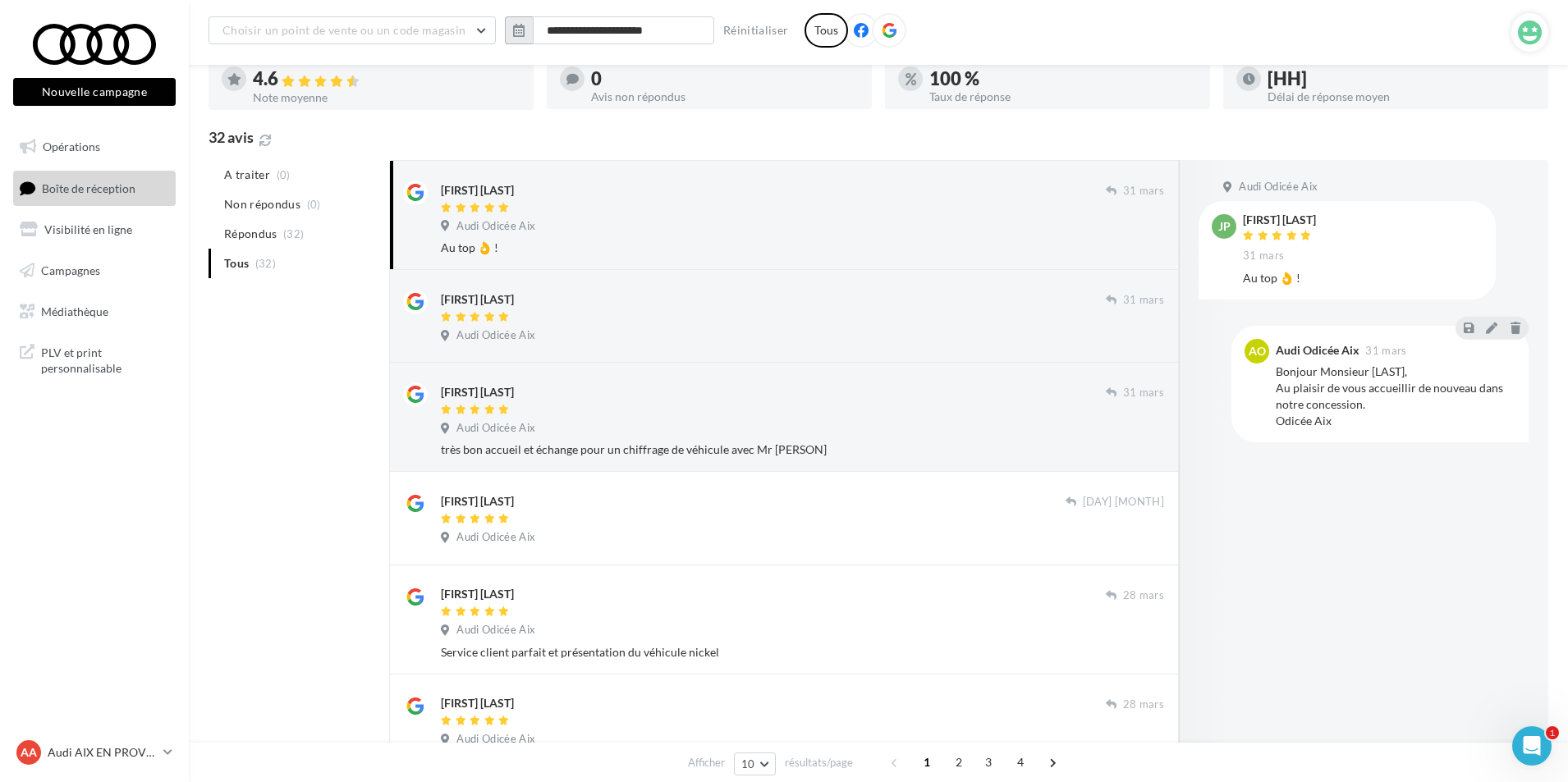 click at bounding box center [519, 30] 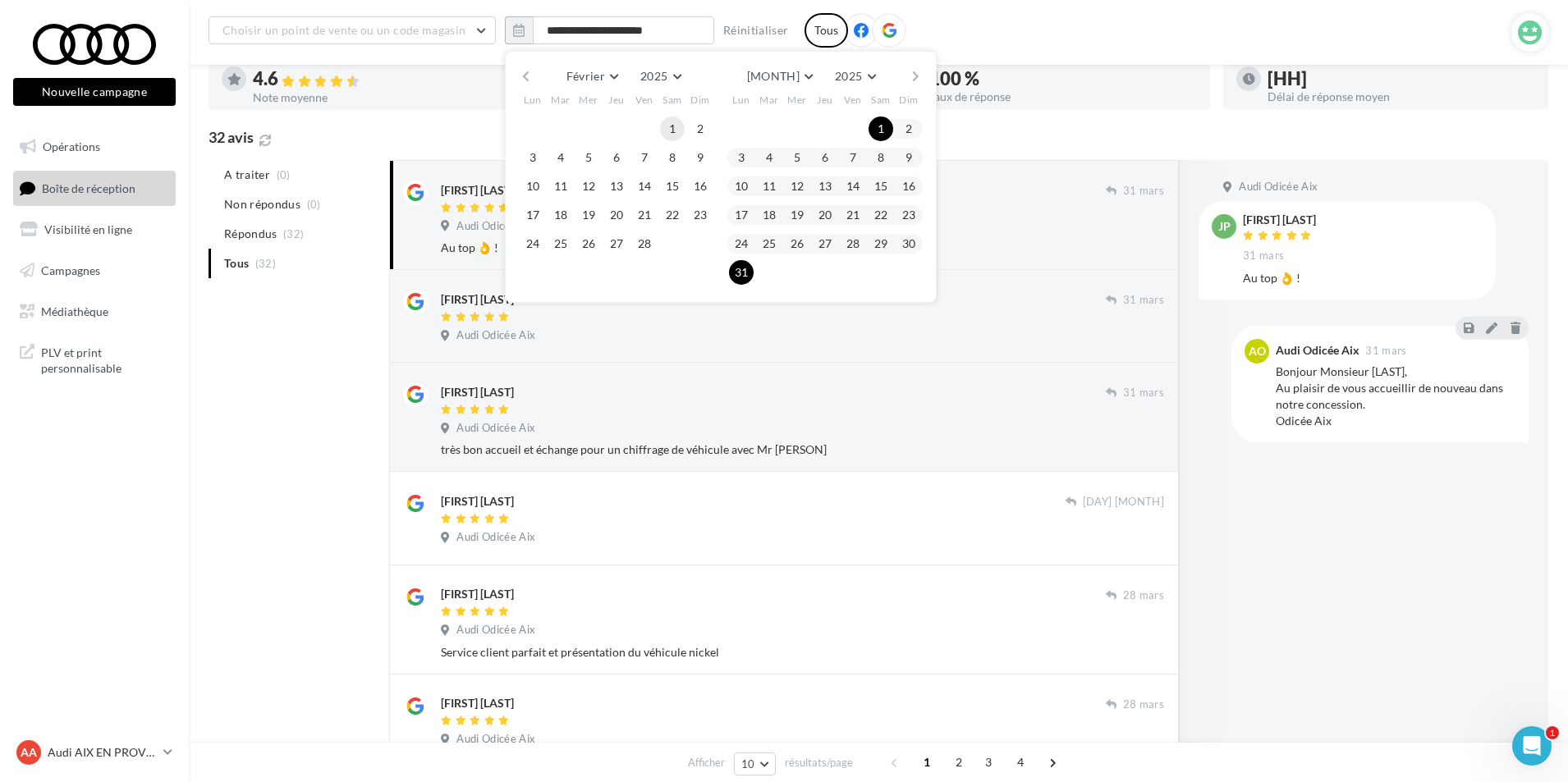 click on "1" at bounding box center [672, 129] 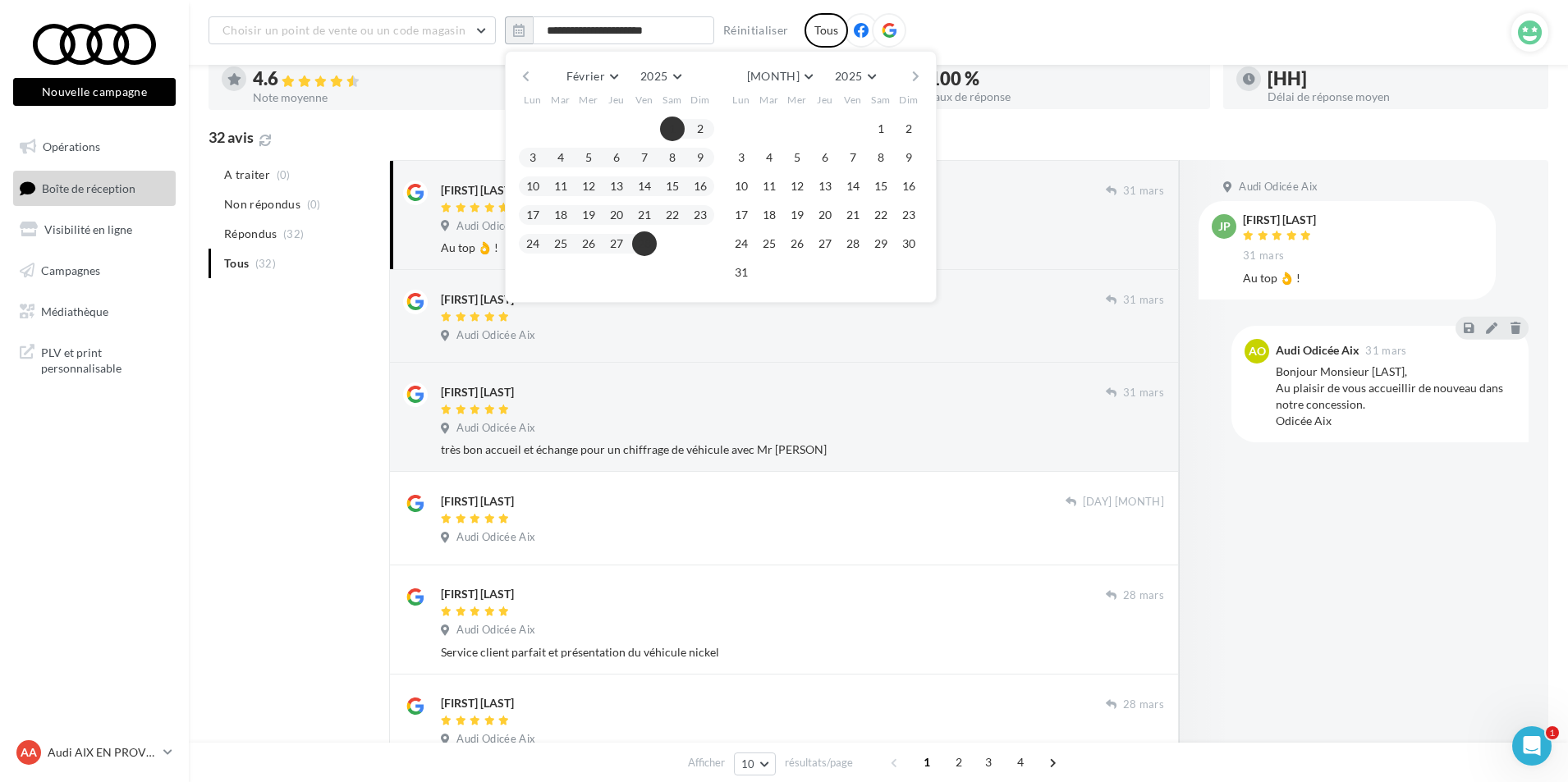 click on "28" at bounding box center (672, 129) 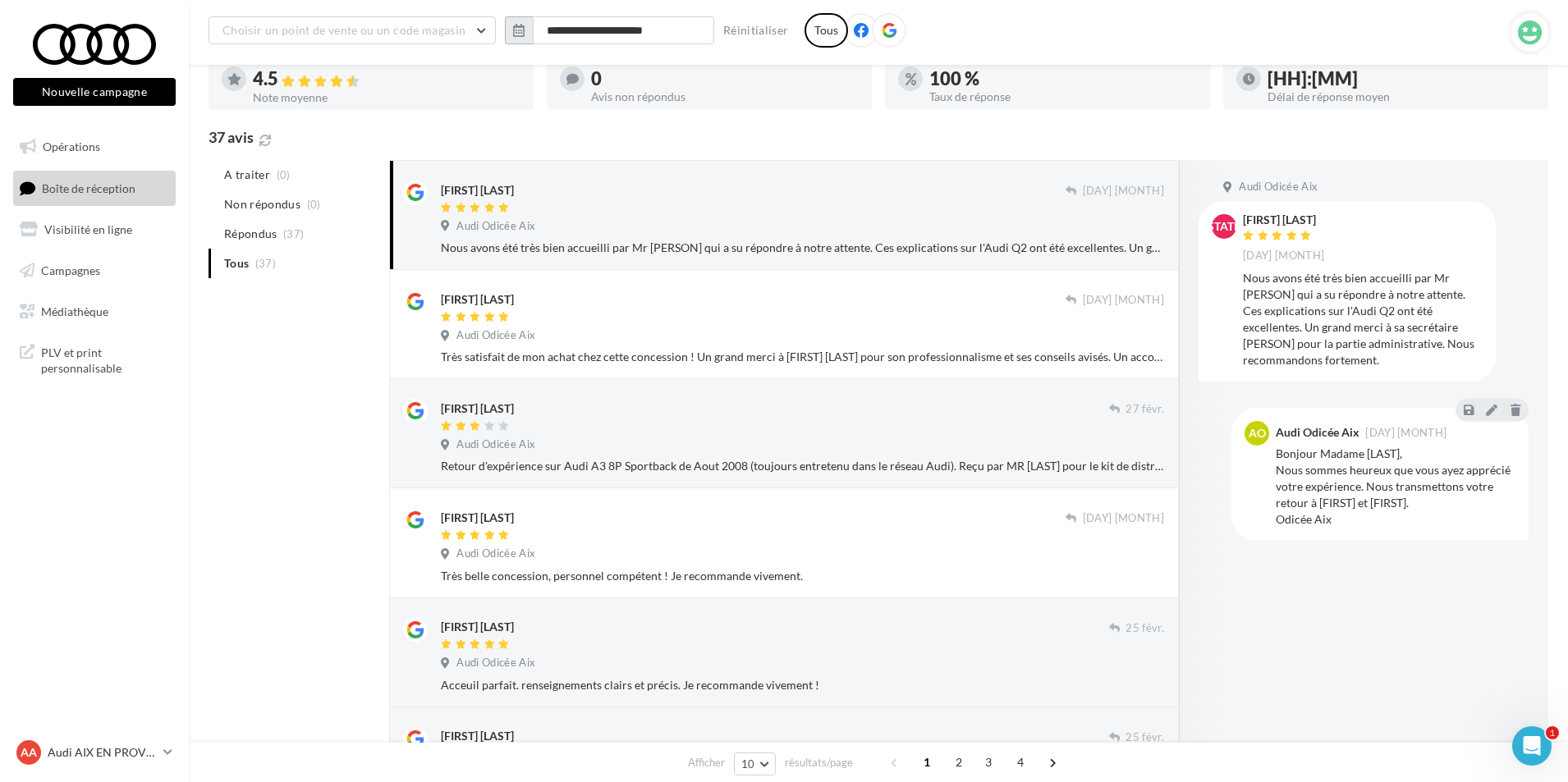click at bounding box center [519, 30] 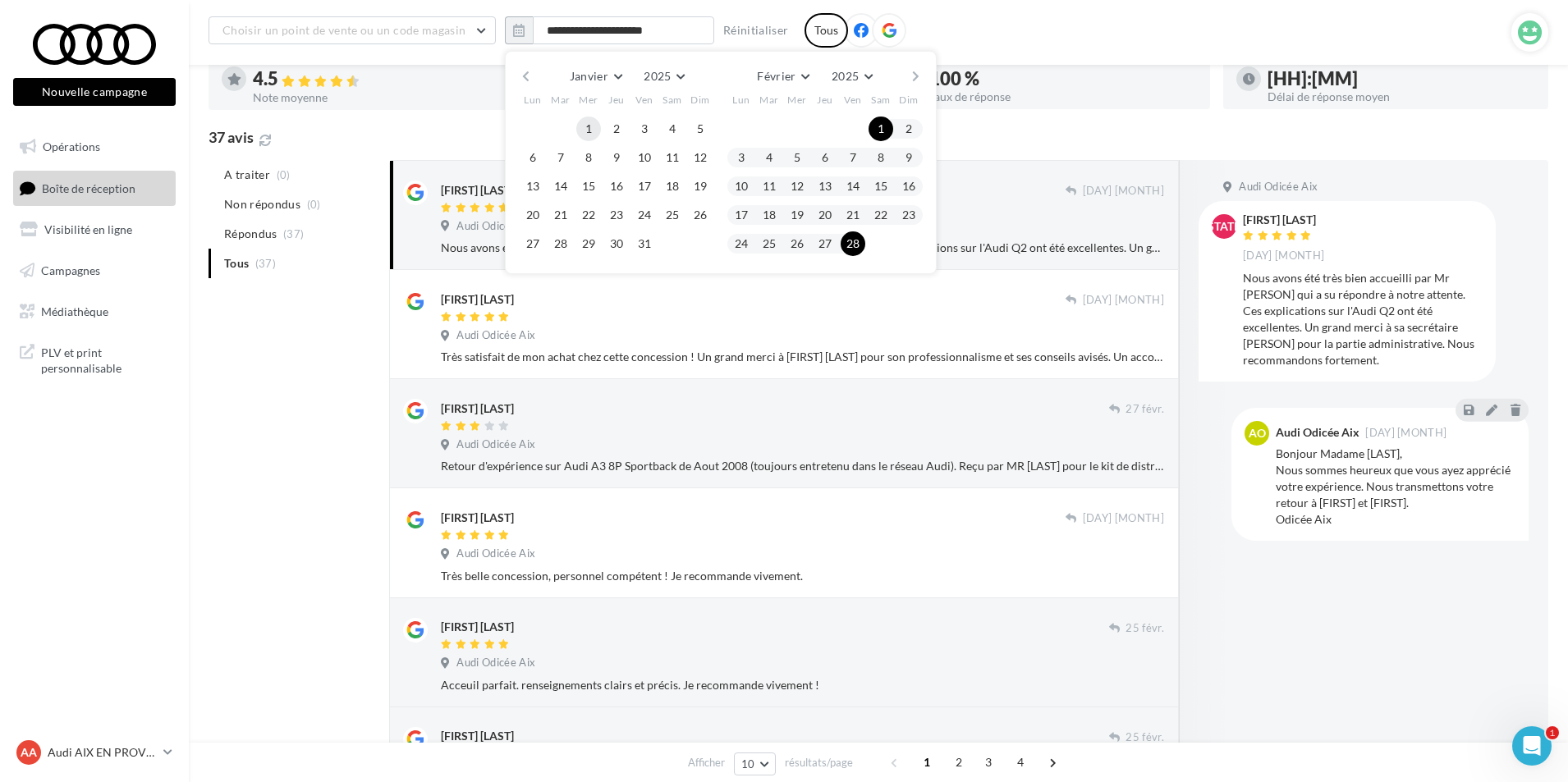 click on "1" at bounding box center (589, 129) 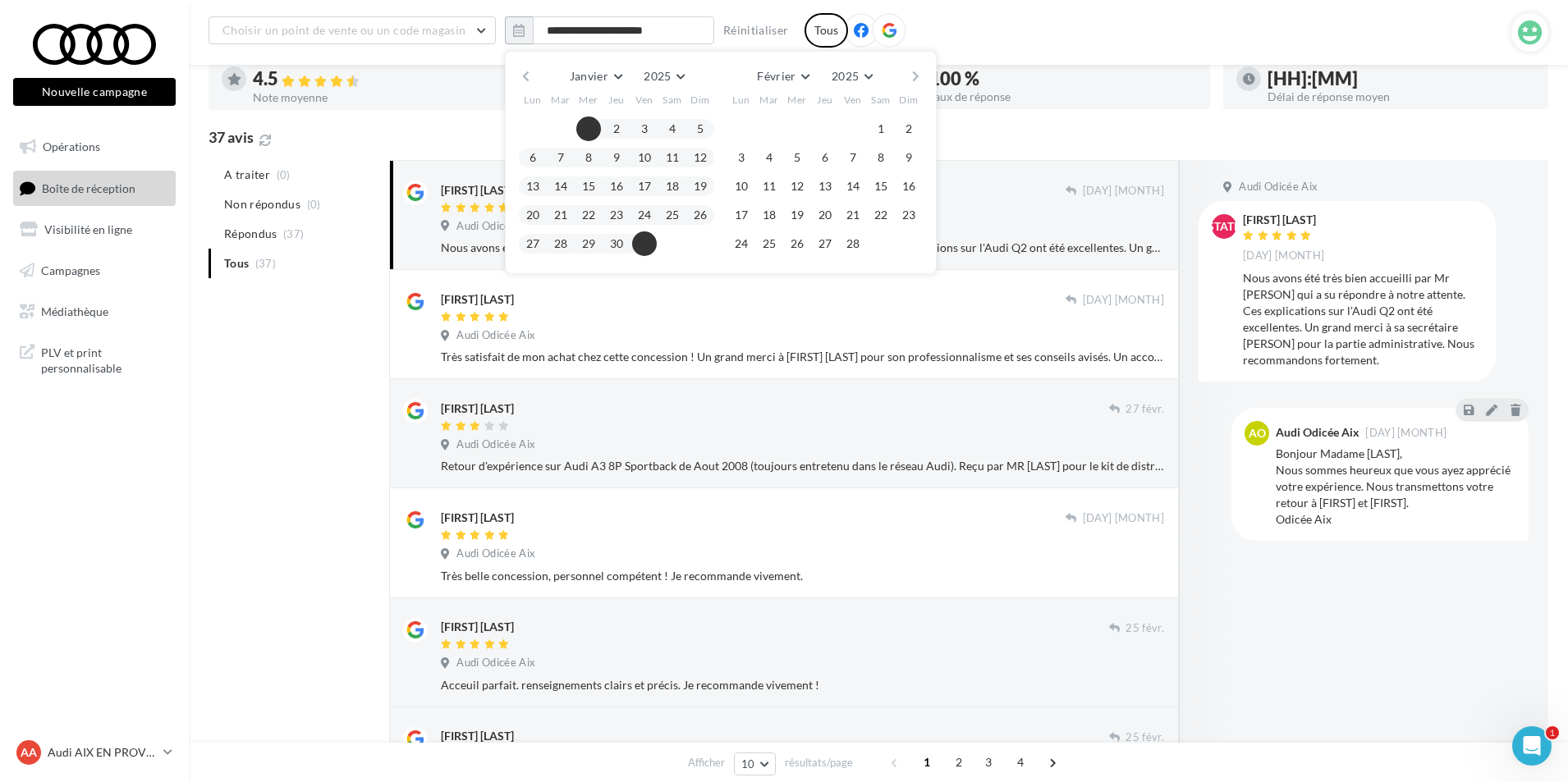 click on "31" at bounding box center (589, 129) 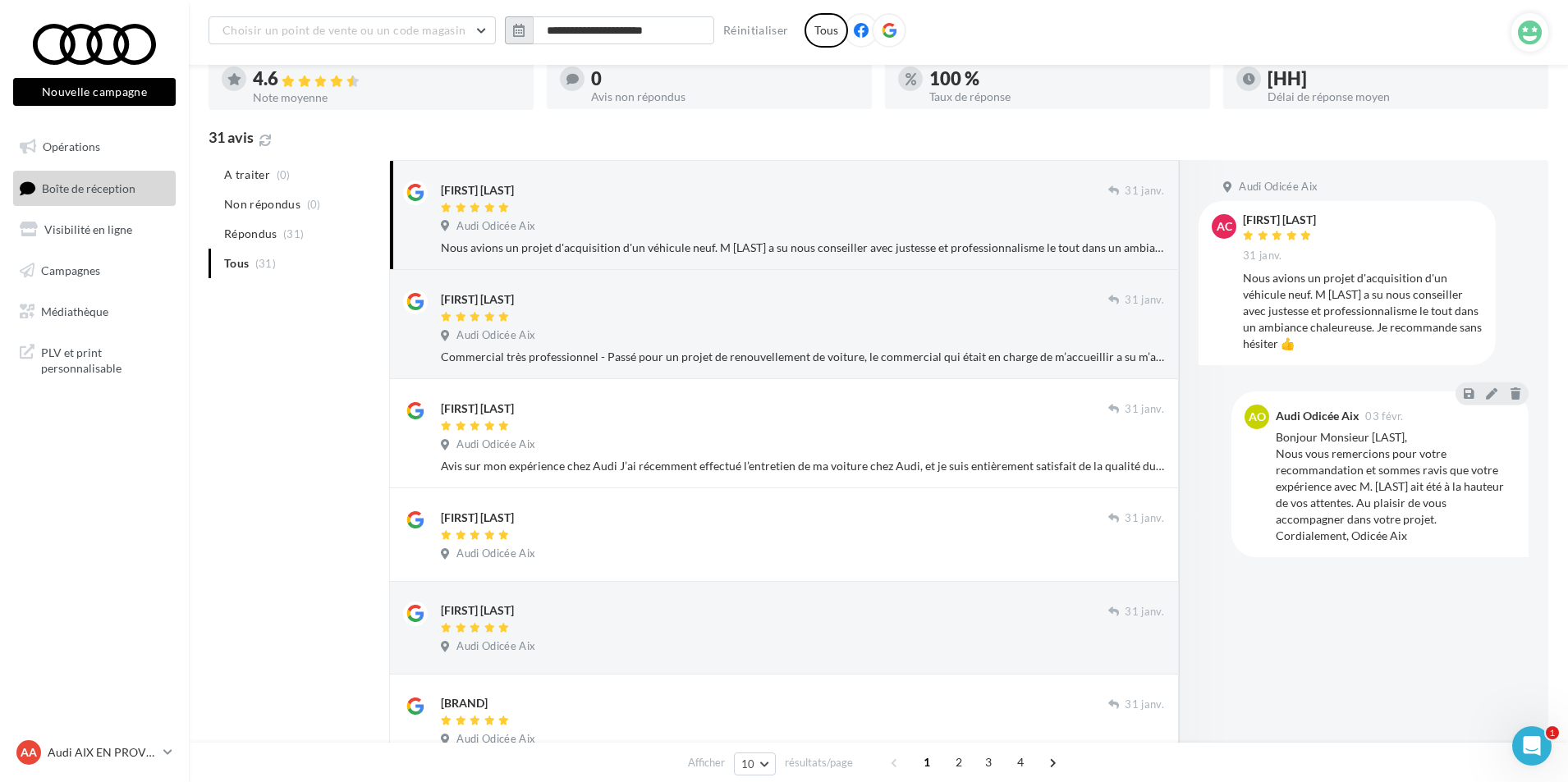 click at bounding box center (519, 30) 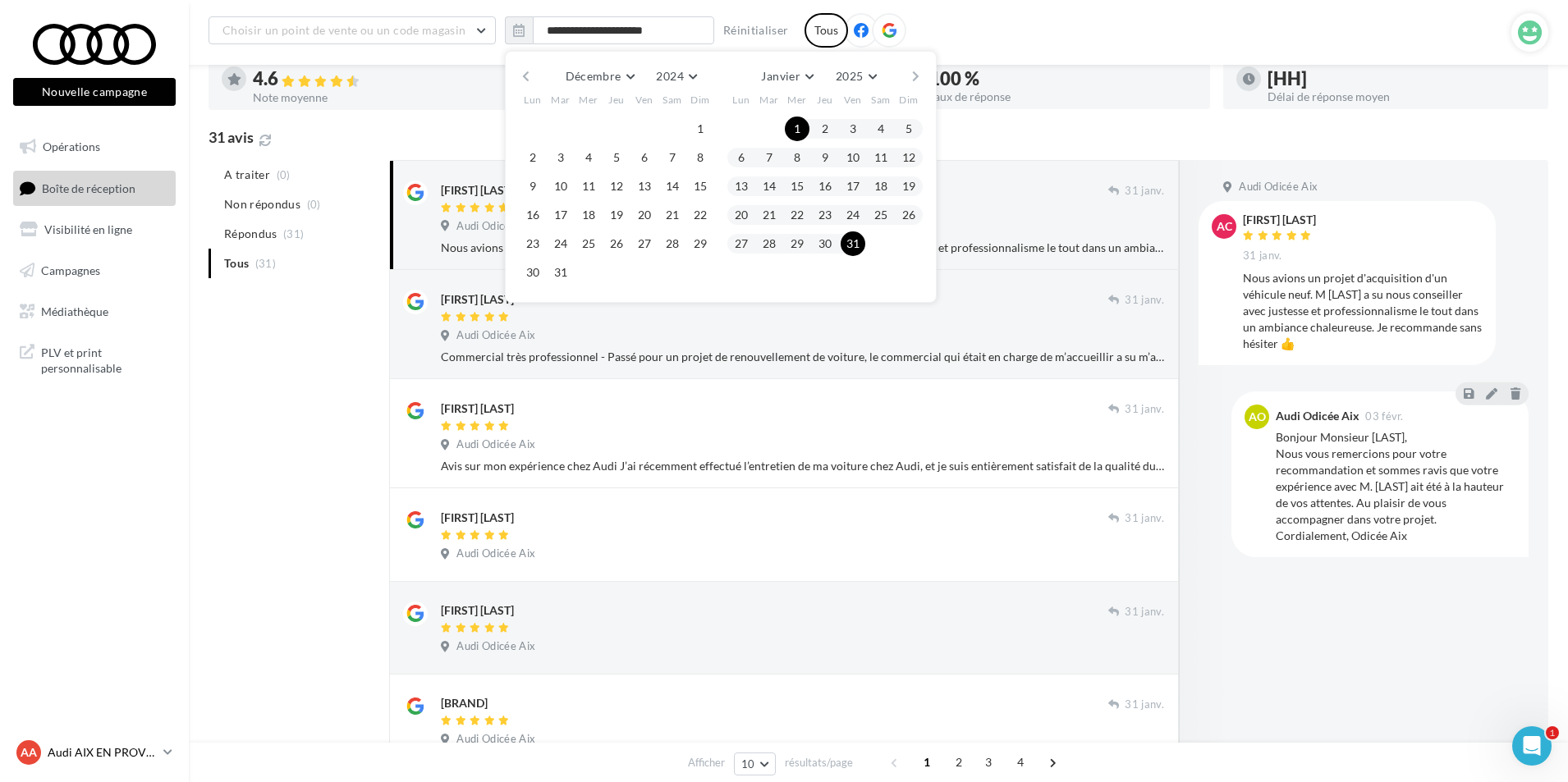 click on "AA Audi AIX EN PROVENCE audi-aix-gau" at bounding box center (86, 752) 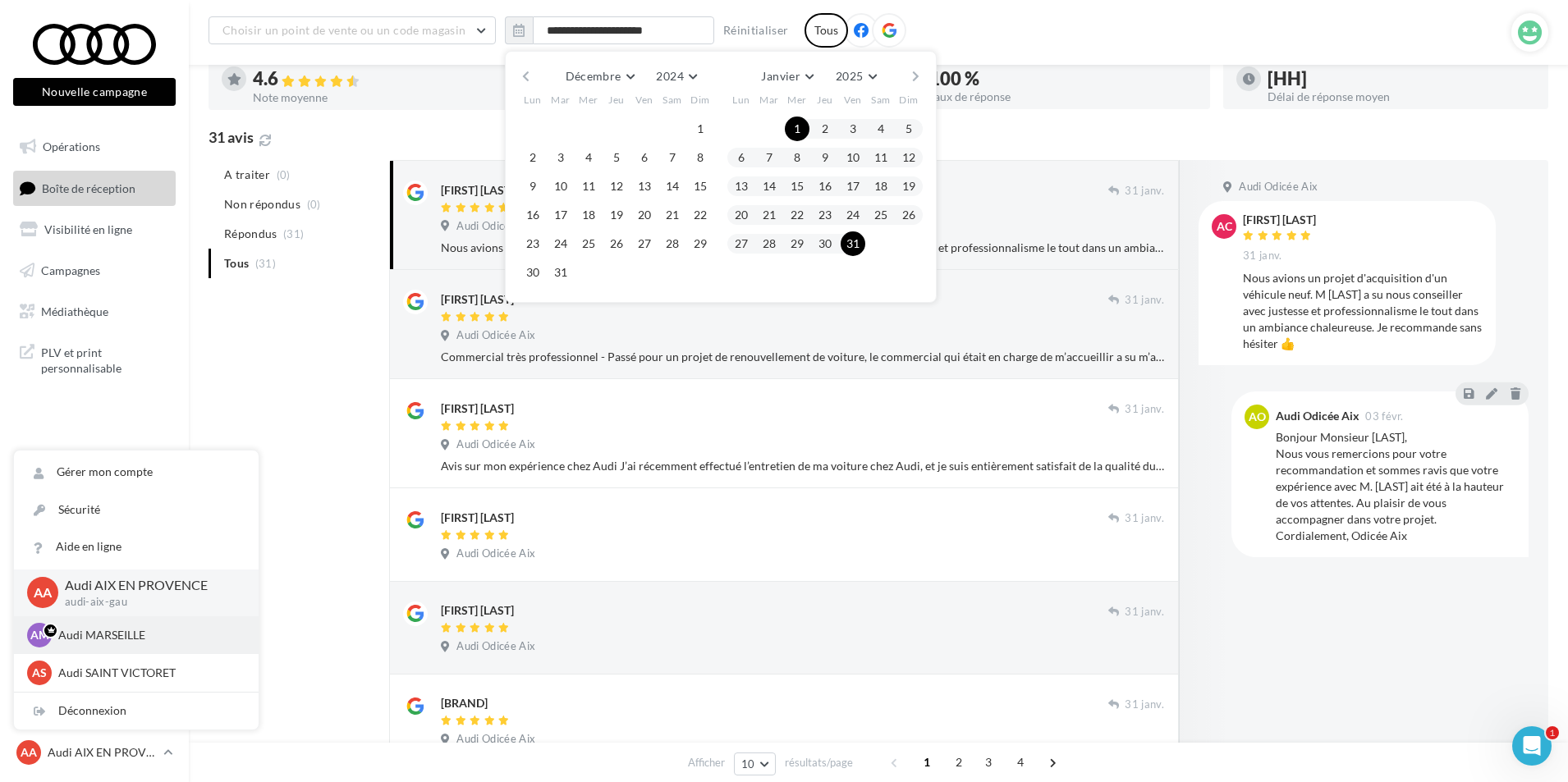 click on "Audi MARSEILLE" at bounding box center (149, 635) 